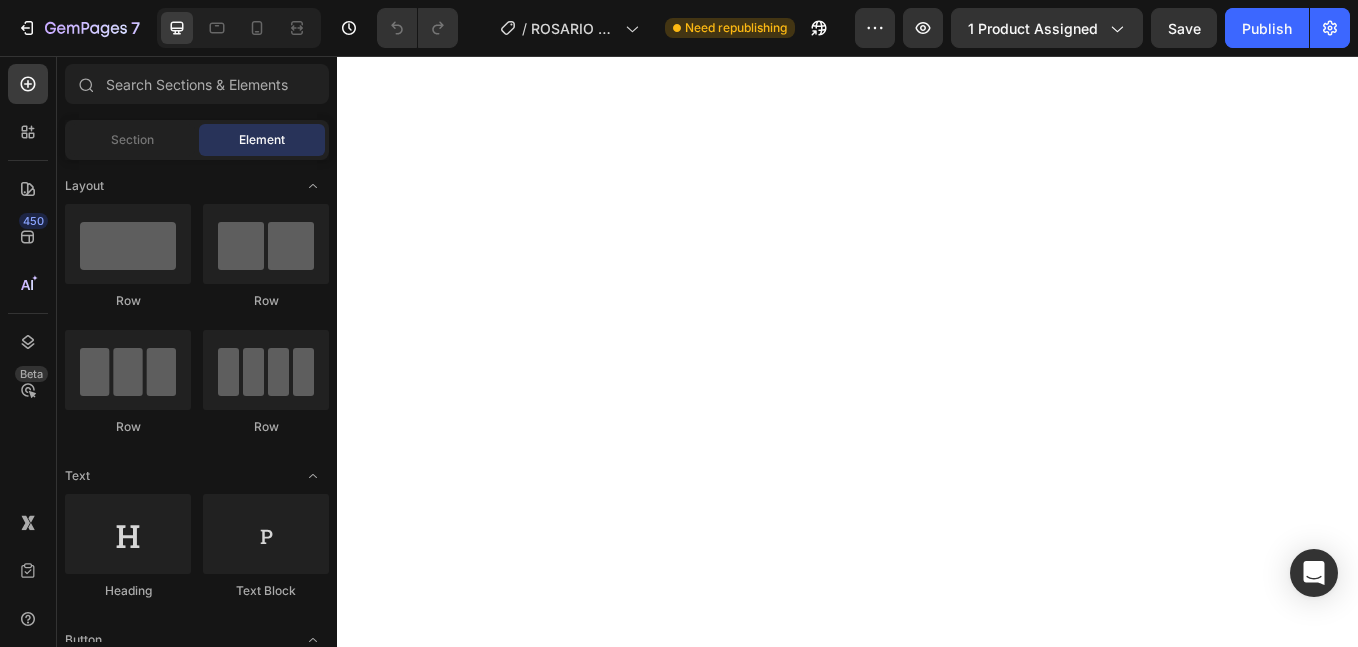 scroll, scrollTop: 0, scrollLeft: 0, axis: both 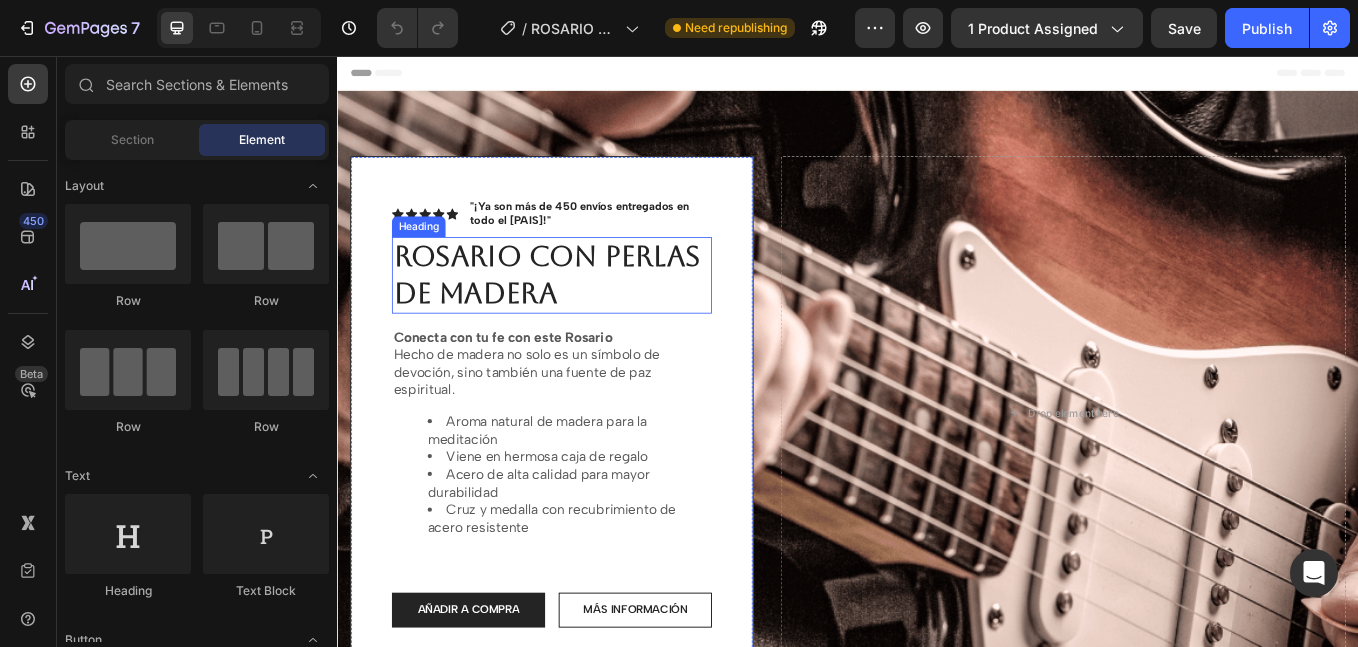 click on "ROSARIO CON PERLAS DE MADERA" at bounding box center (589, 314) 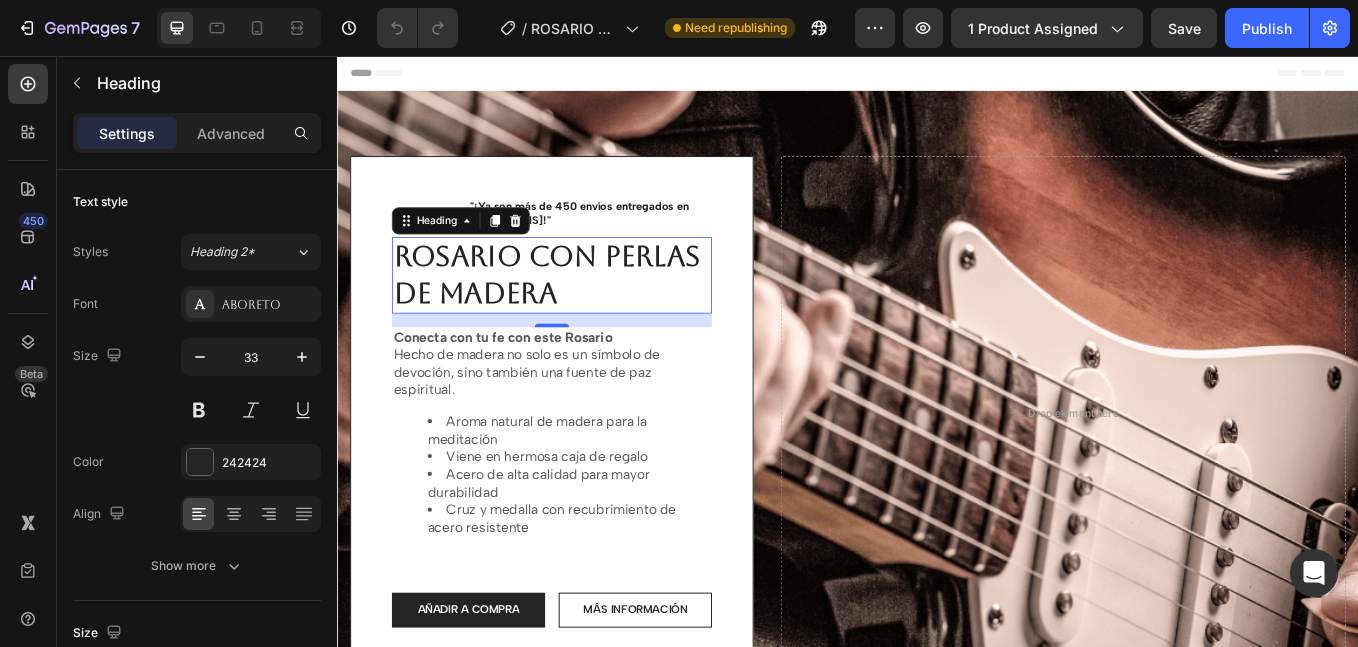 click on "ROSARIO CON PERLAS DE MADERA" at bounding box center (589, 314) 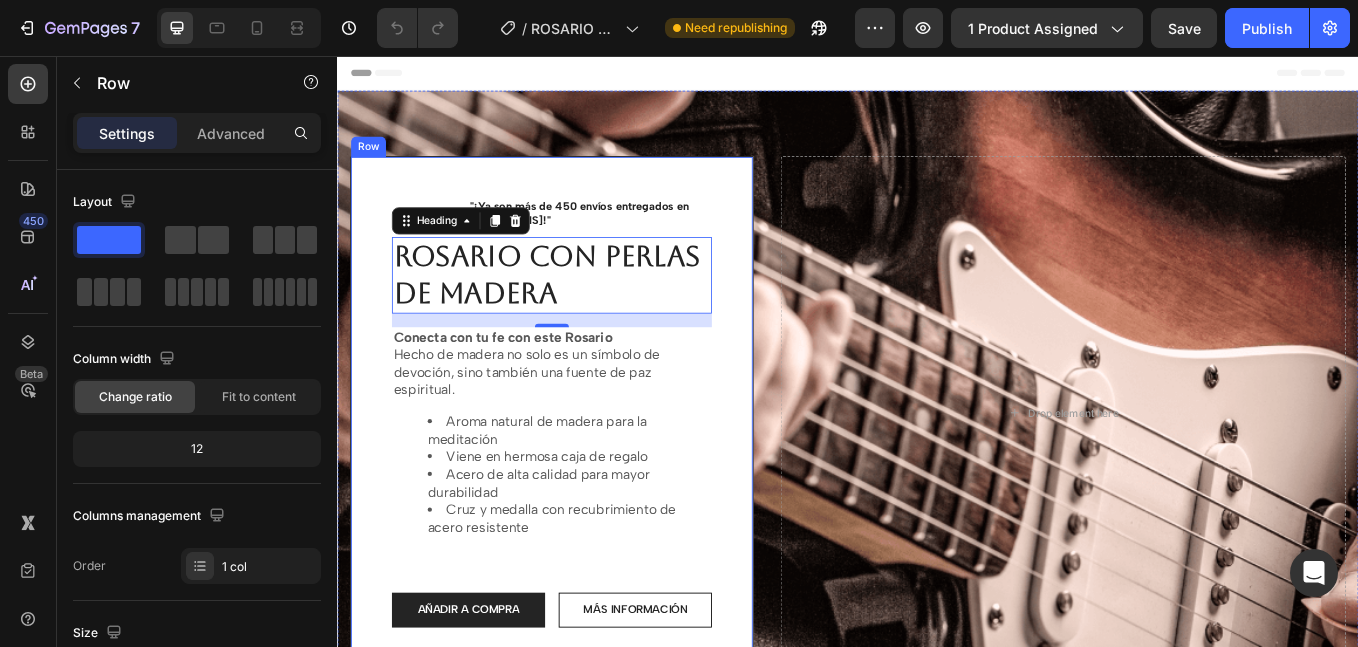 click on "Icon Icon Icon Icon Icon Icon List "¡Ya son más de 450 envíos entregados en todo el [PAIS]!" Text Block Row ROSARIO CON PERLAS DE MADERA Heading   16 Conecta con tu fe con este Rosario  Hecho de madera no solo es un símbolo de devoción, sino también una fuente de paz espiritual. Aroma natural de madera para la meditación Viene en hermosa caja de regalo Acero de alta calidad para mayor durabilidad Cruz y medalla con recubrimiento de acero resistente Text Block AÑADIR A COMPRA Button MÁS INFORMACIÓN Button Row Row" at bounding box center (589, 475) 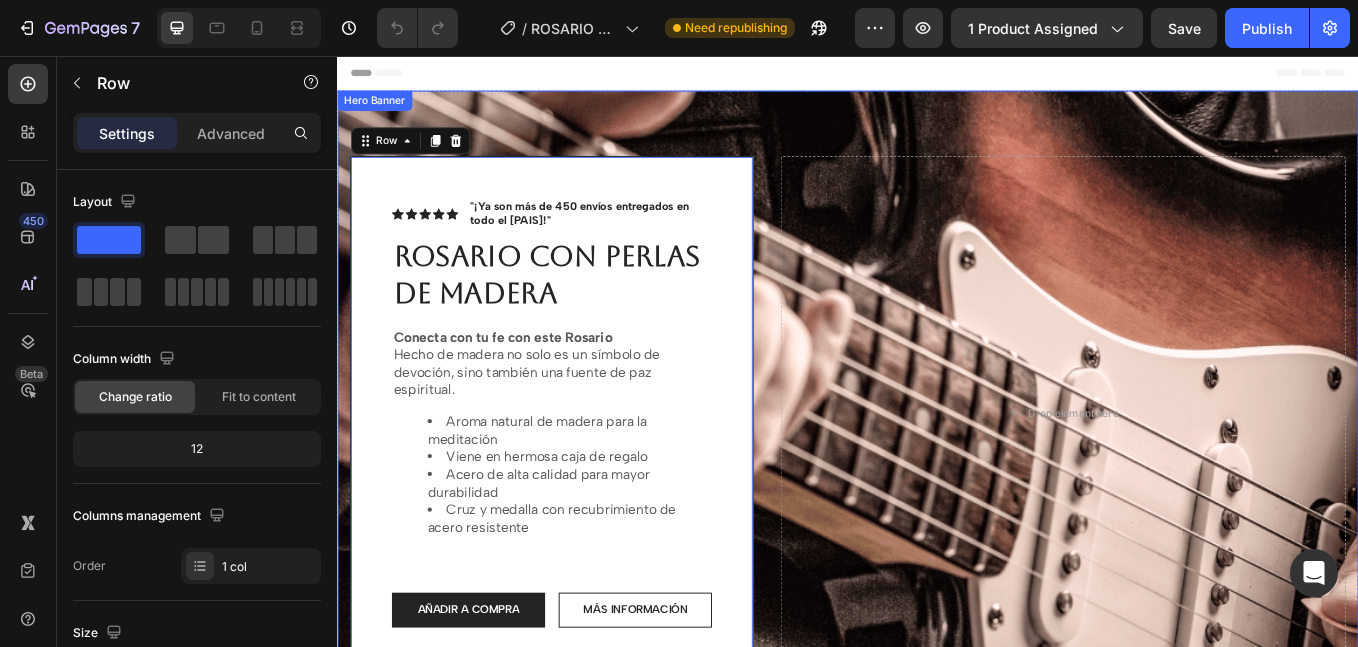 click on "Icon Icon Icon Icon Icon Icon List "¡Ya son más de 450 envíos entregados en todo el [PAIS]!" Text Block Row ROSARIO CON PERLAS DE MADERA Heading Conecta con tu fe con este Rosario  Hecho de madera no solo es un símbolo de devoción, sino también una fuente de paz espiritual. Aroma natural de madera para la meditación Viene en hermosa caja de regalo Acero de alta calidad para mayor durabilidad Cruz y medalla con recubrimiento de acero resistente Text Block AÑADIR A COMPRA Button MÁS INFORMACIÓN Button Row Row   0
Drop element here" at bounding box center [937, 475] 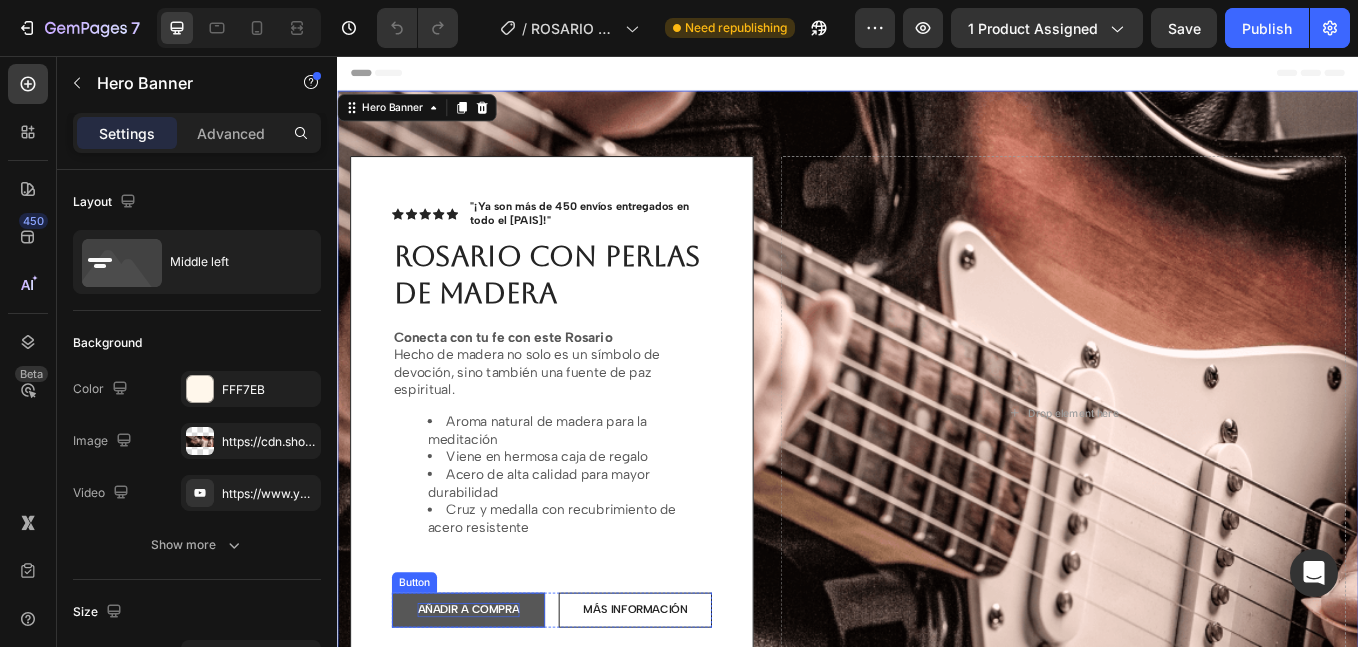 click on "AÑADIR A COMPRA" at bounding box center (491, 707) 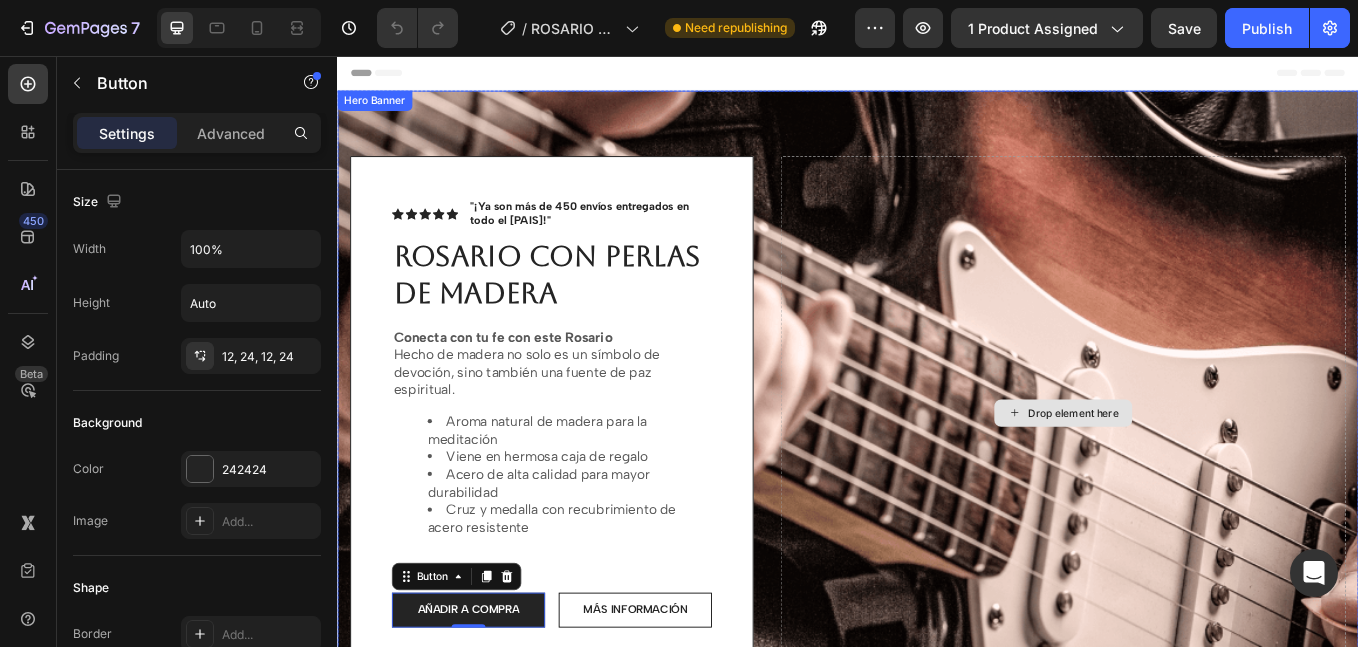 click on "Drop element here" at bounding box center [1190, 475] 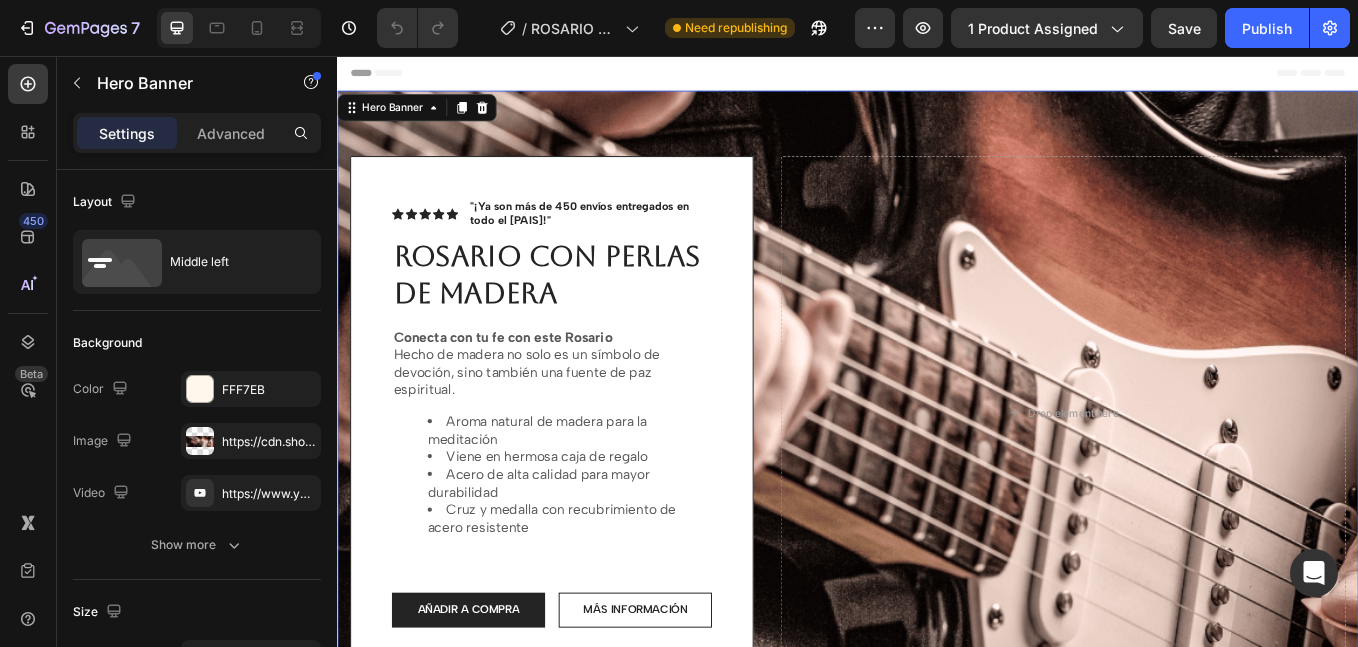 click on "Icon Icon Icon Icon Icon Icon List "¡Ya son más de 450 envíos entregados en todo el [PAIS]!" Text Block Row ROSARIO CON PERLAS DE MADERA Heading Conecta con tu fe con este Rosario  Hecho de madera no solo es un símbolo de devoción, sino también una fuente de paz espiritual. Aroma natural de madera para la meditación Viene en hermosa caja de regalo Acero de alta calidad para mayor durabilidad Cruz y medalla con recubrimiento de acero resistente Text Block AÑADIR A COMPRA Button MÁS INFORMACIÓN Button Row Row
Drop element here" at bounding box center [937, 475] 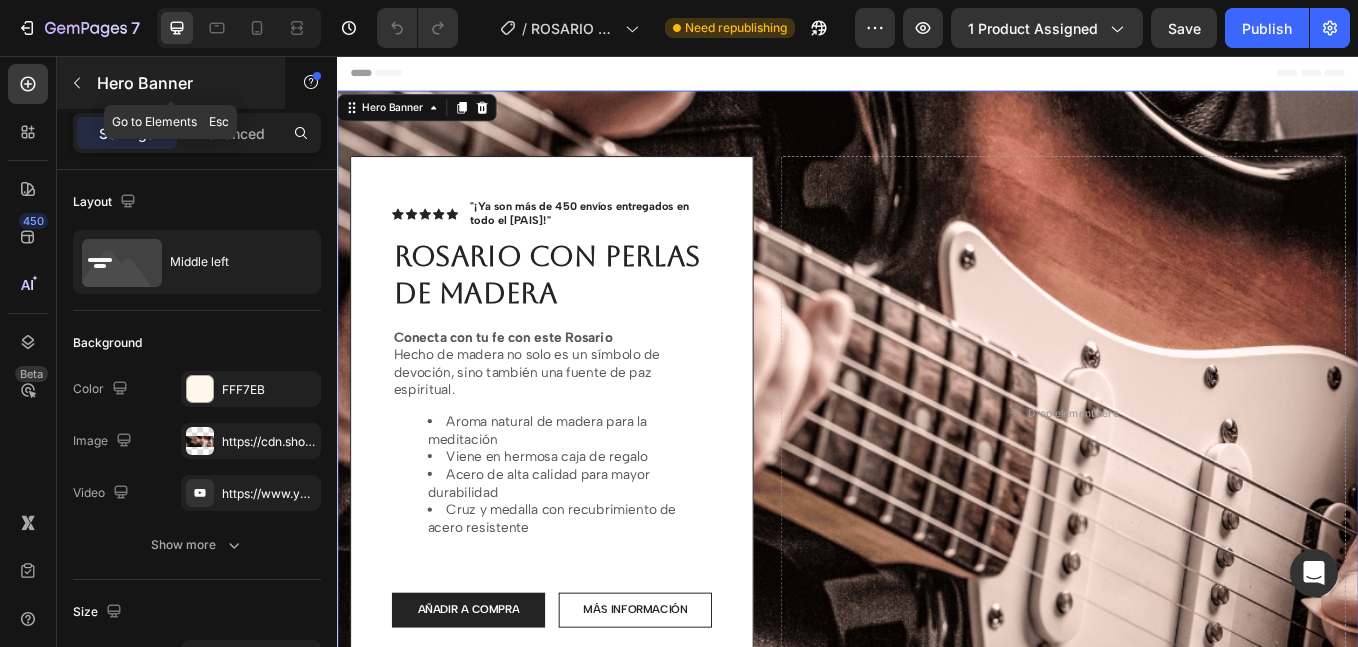 click at bounding box center (77, 83) 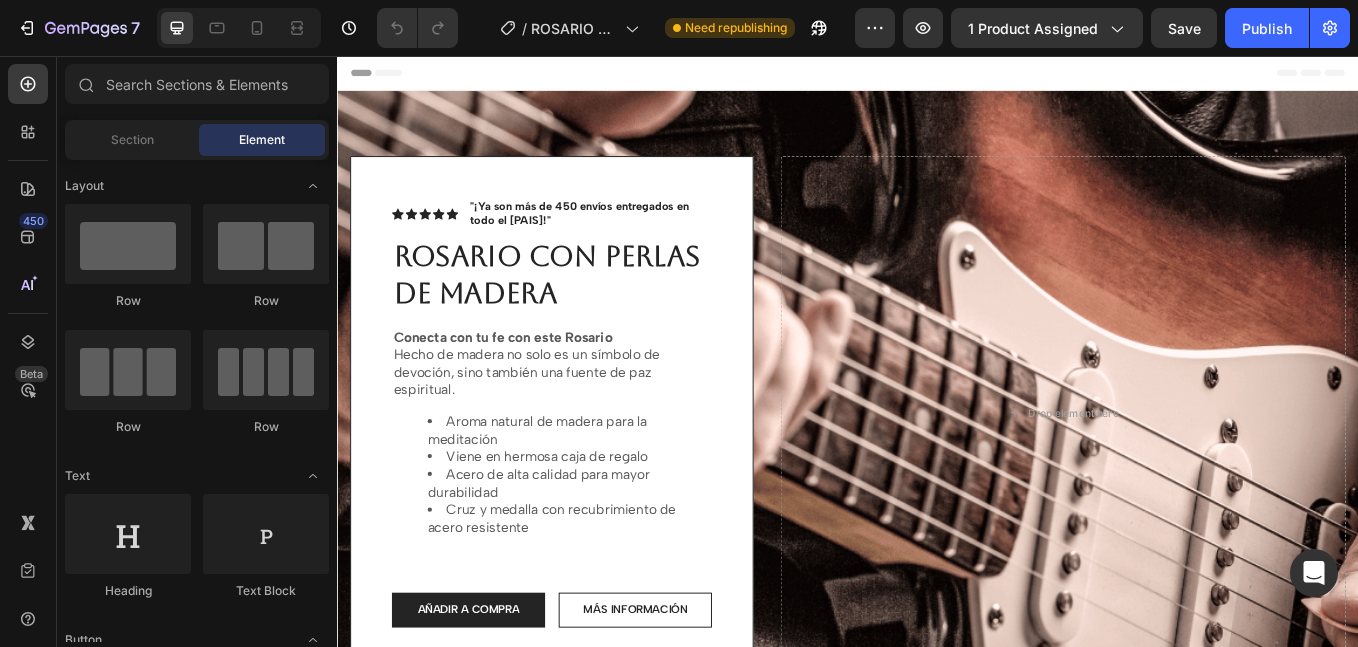 click on "Icon Icon Icon Icon Icon Icon List "¡Ya son más de 450 envíos entregados en todo el [PAIS]!" Text Block Row ROSARIO CON PERLAS DE MADERA Heading Conecta con tu fe con este Rosario  Hecho de madera no solo es un símbolo de devoción, sino también una fuente de paz espiritual. Aroma natural de madera para la meditación Viene en hermosa caja de regalo Acero de alta calidad para mayor durabilidad Cruz y medalla con recubrimiento de acero resistente Text Block AÑADIR A COMPRA Button MÁS INFORMACIÓN Button Row Row
Drop element here" at bounding box center [937, 475] 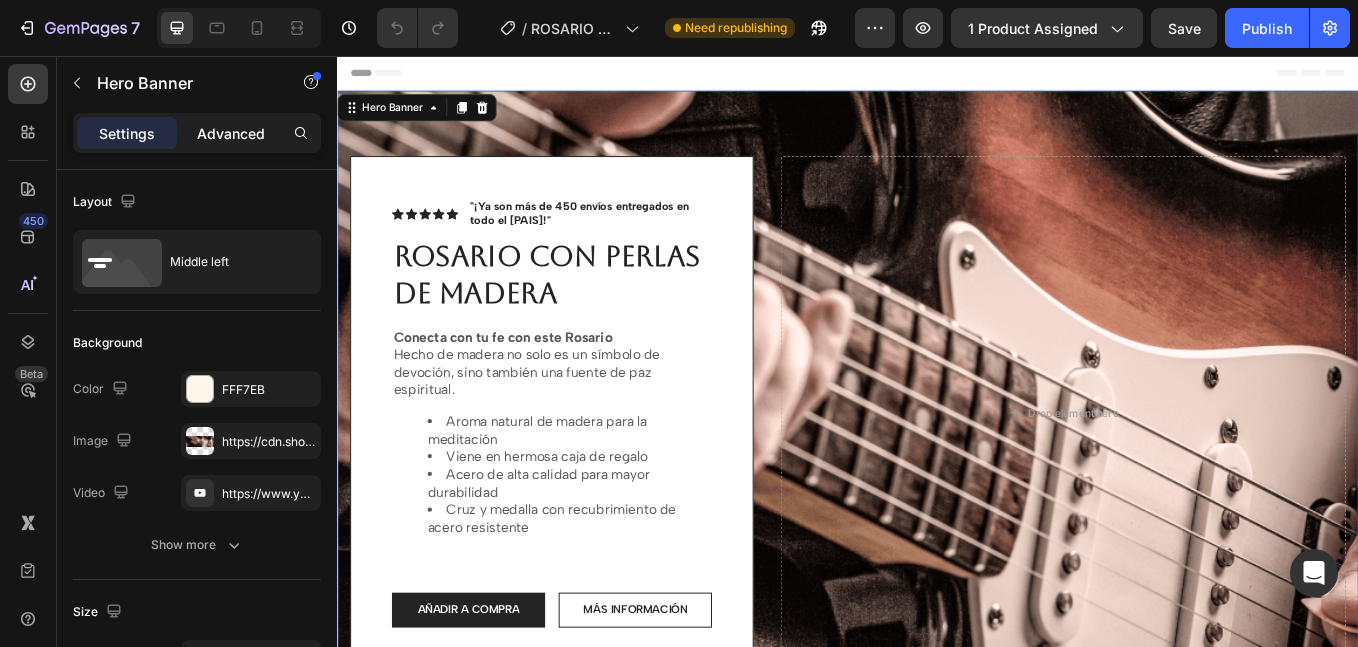 click on "Advanced" at bounding box center (231, 133) 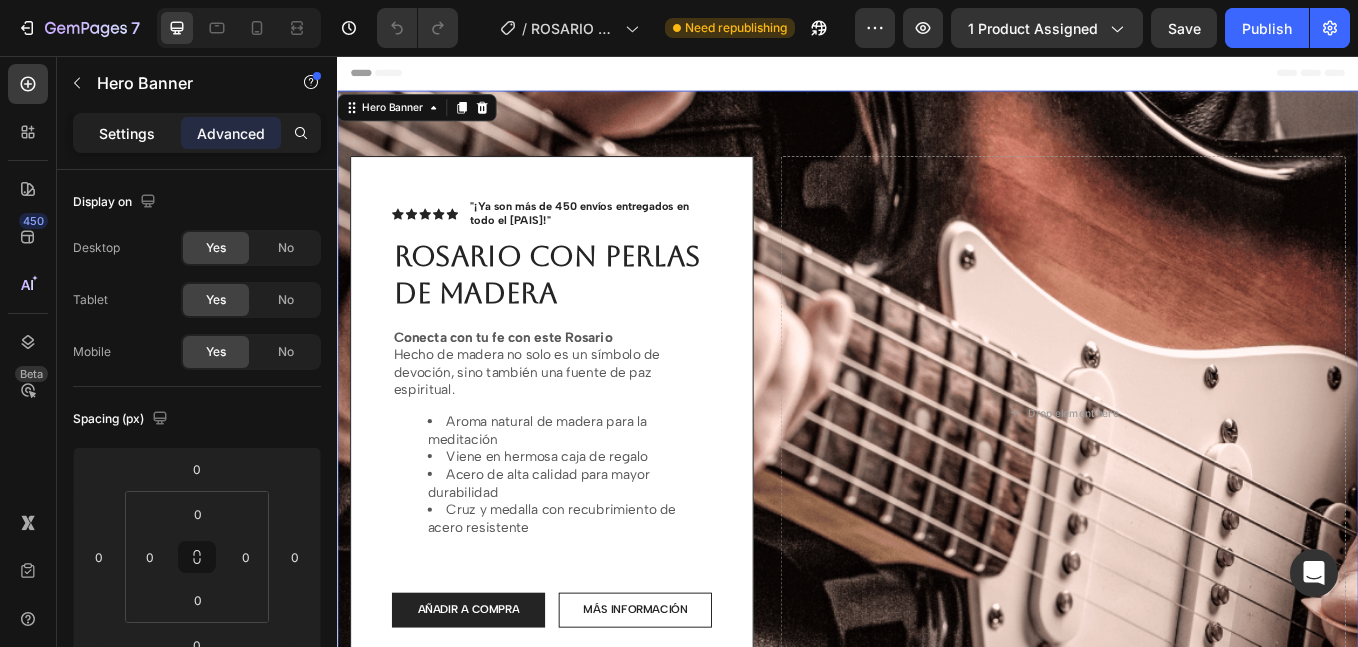 click on "Settings" 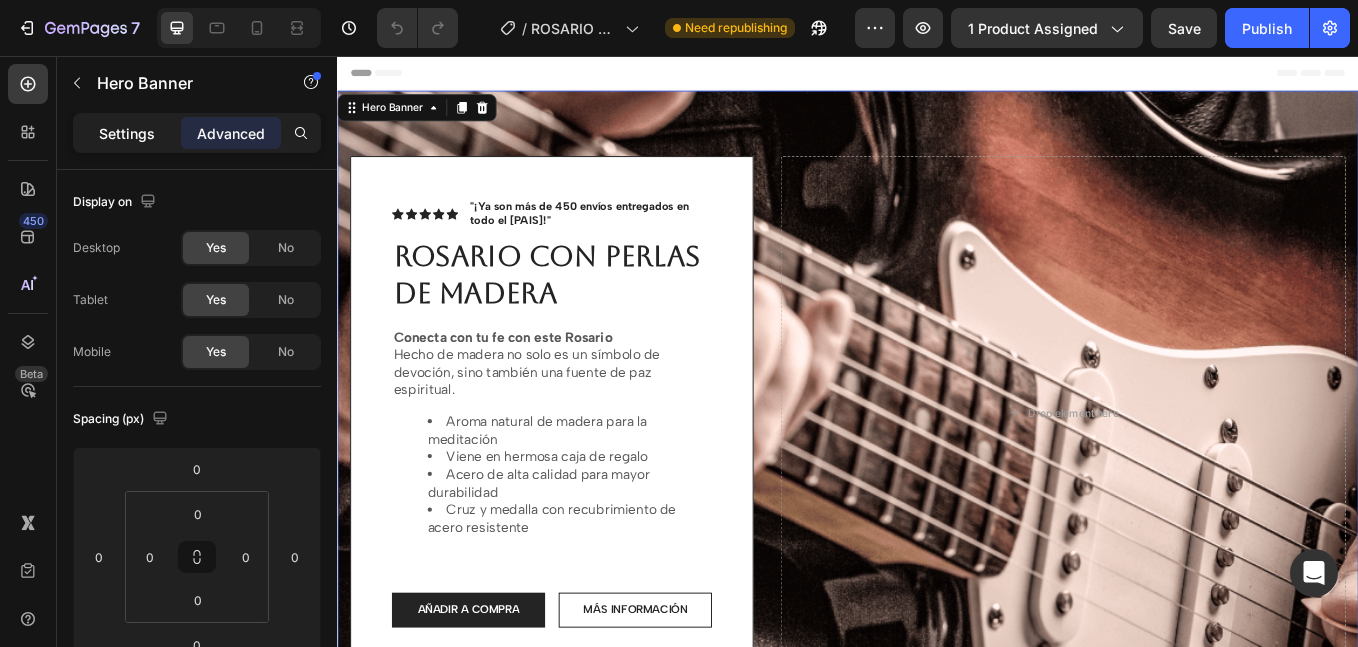 click on "Settings" at bounding box center [127, 133] 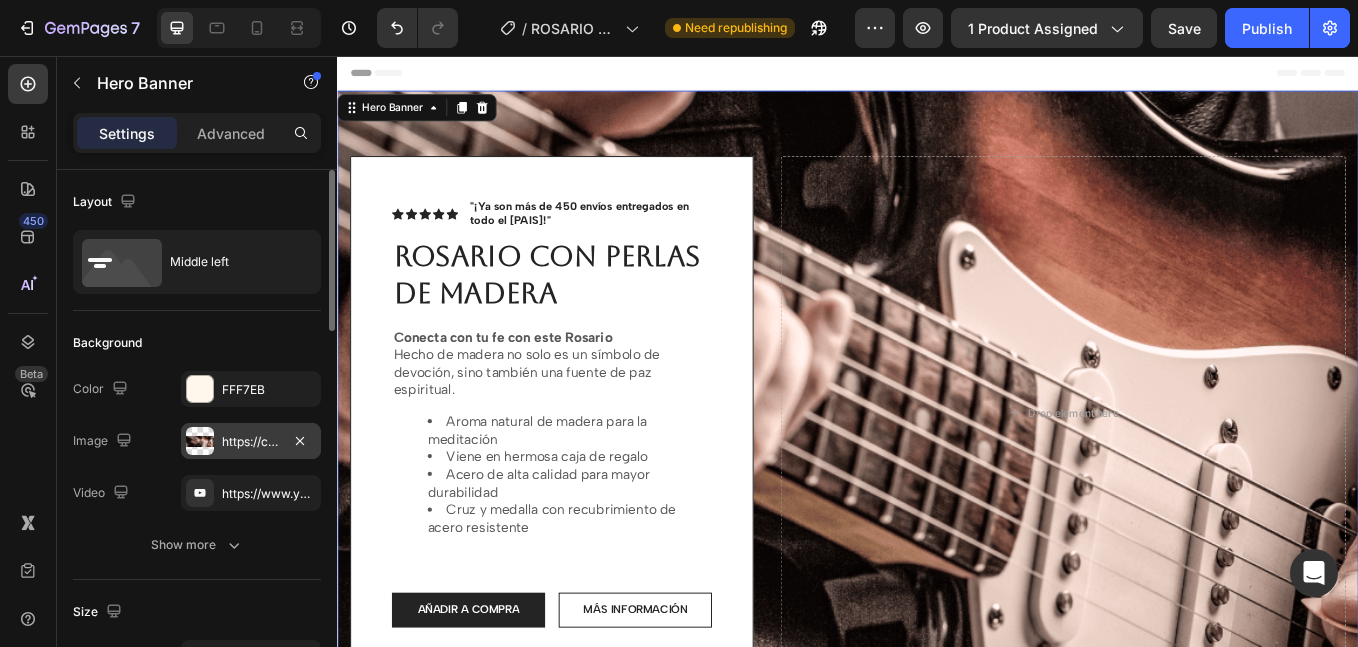 click on "https://cdn.shopify.com/s/files/1/0673/0494/7850/files/gempages_539191068483126058-e34af959-41f9-4f27-8344-a7ac11ce6d92.png" at bounding box center [251, 442] 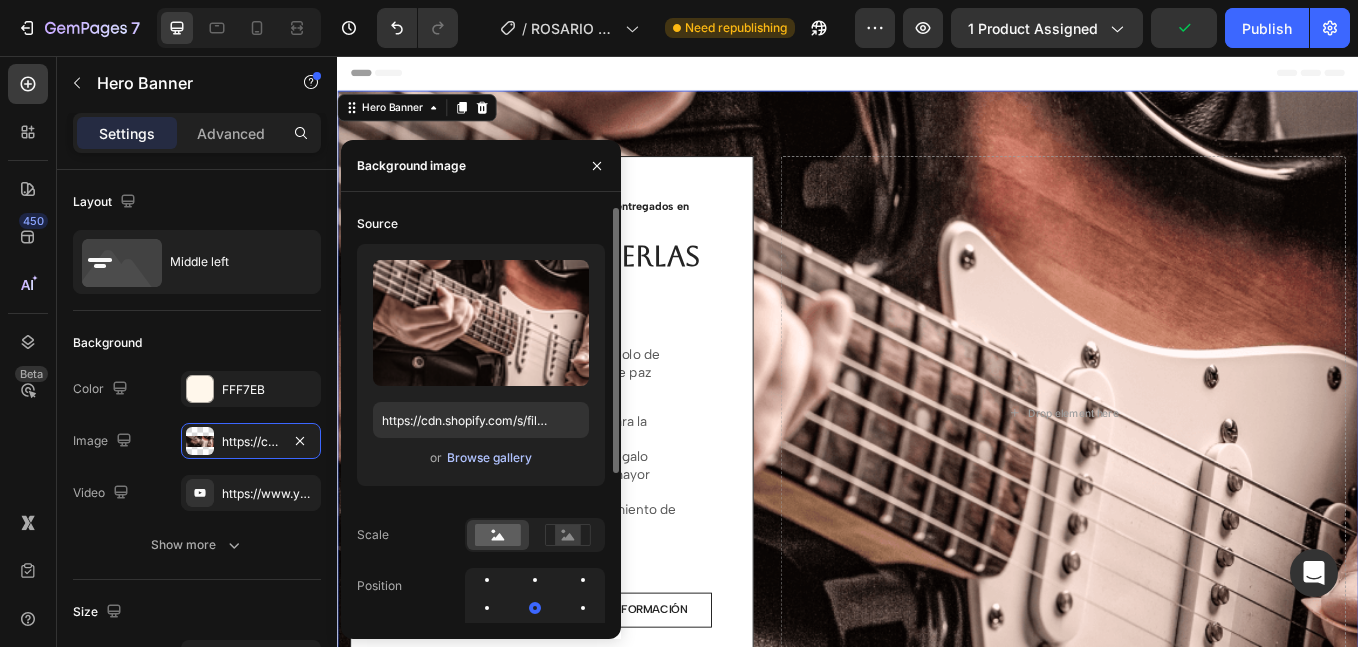 click on "Browse gallery" at bounding box center (489, 458) 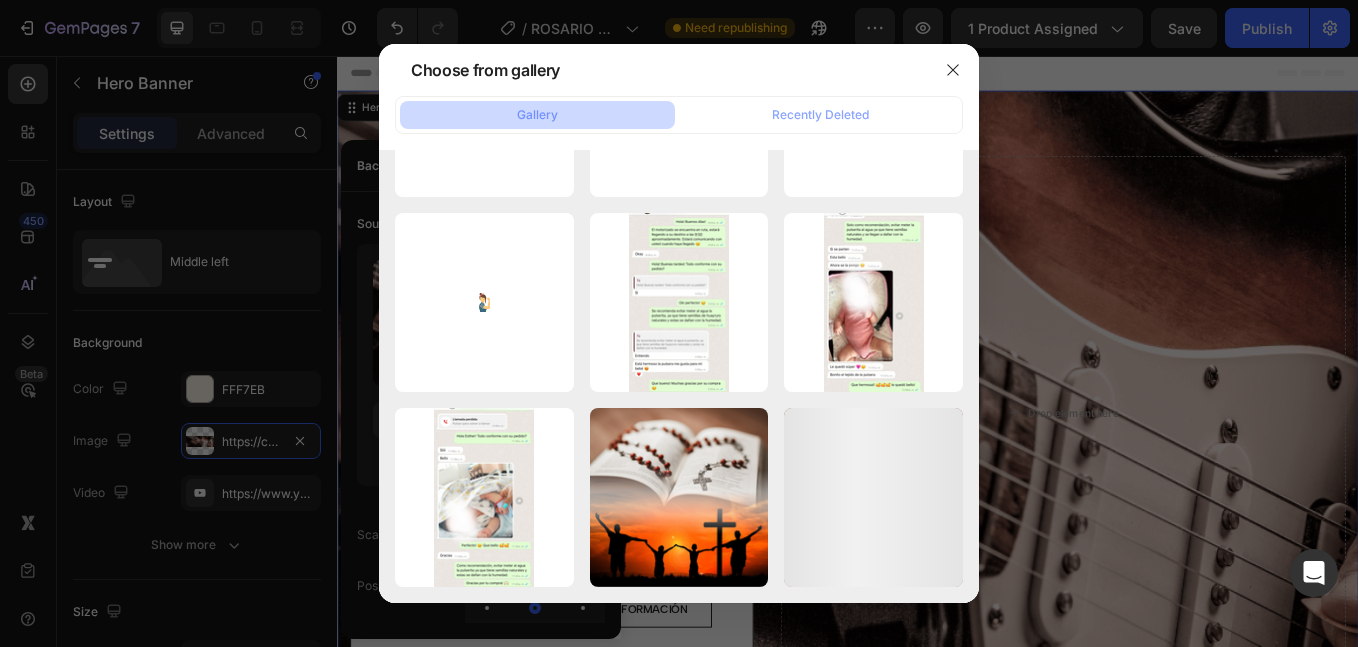 scroll, scrollTop: 4180, scrollLeft: 0, axis: vertical 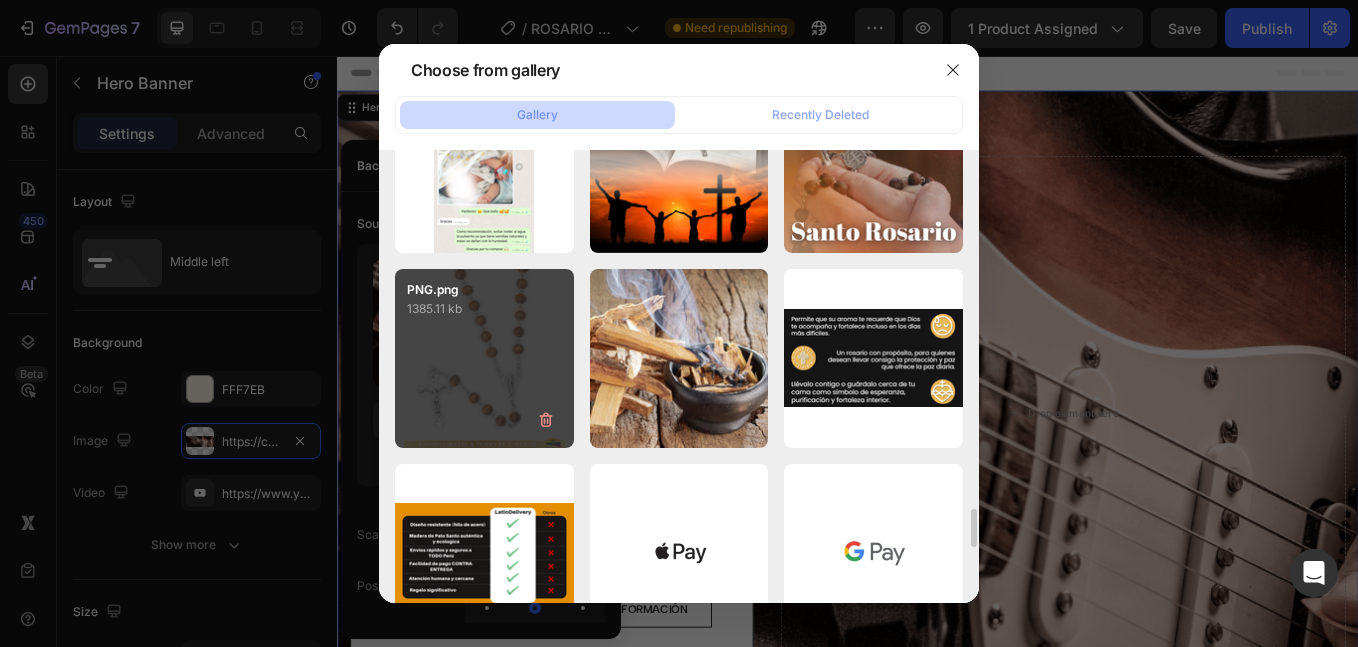 click on "PNG.png 1385.11 kb" at bounding box center [484, 358] 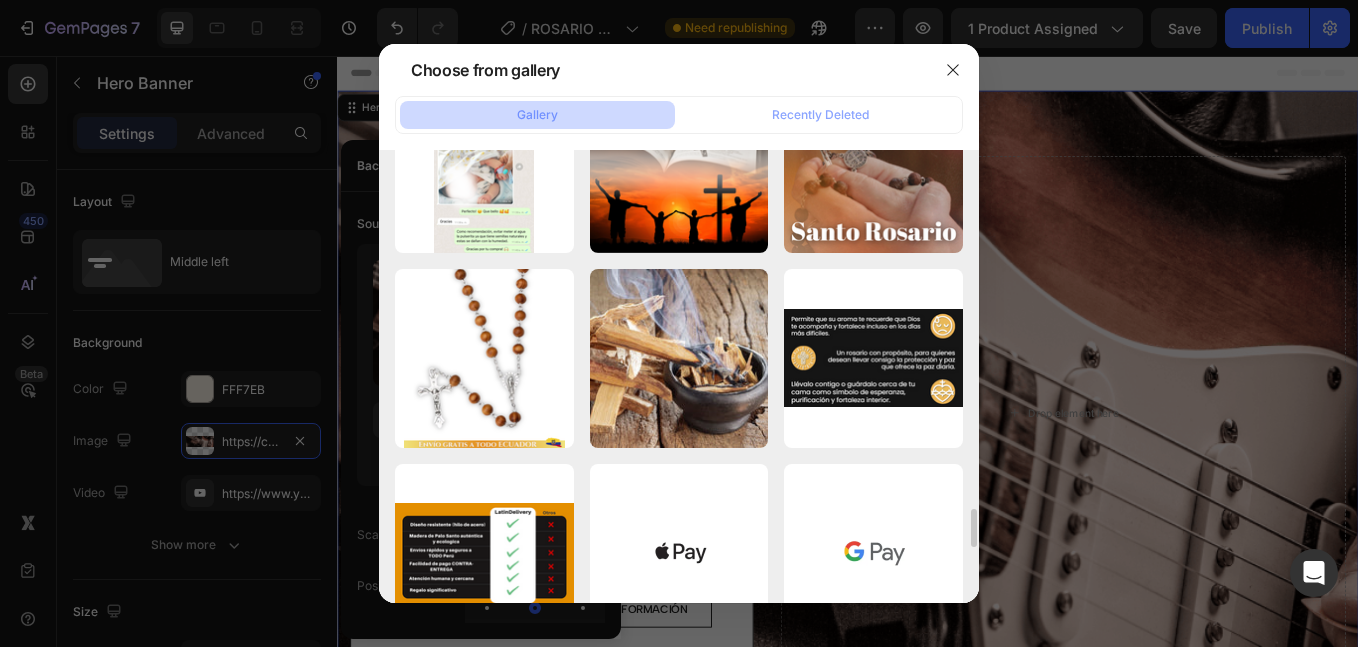 type on "https://cdn.shopify.com/s/files/1/0673/0494/7850/files/gempages_539191068483126058-0ca8672a-fd3f-49da-a560-a454eea5292b.png" 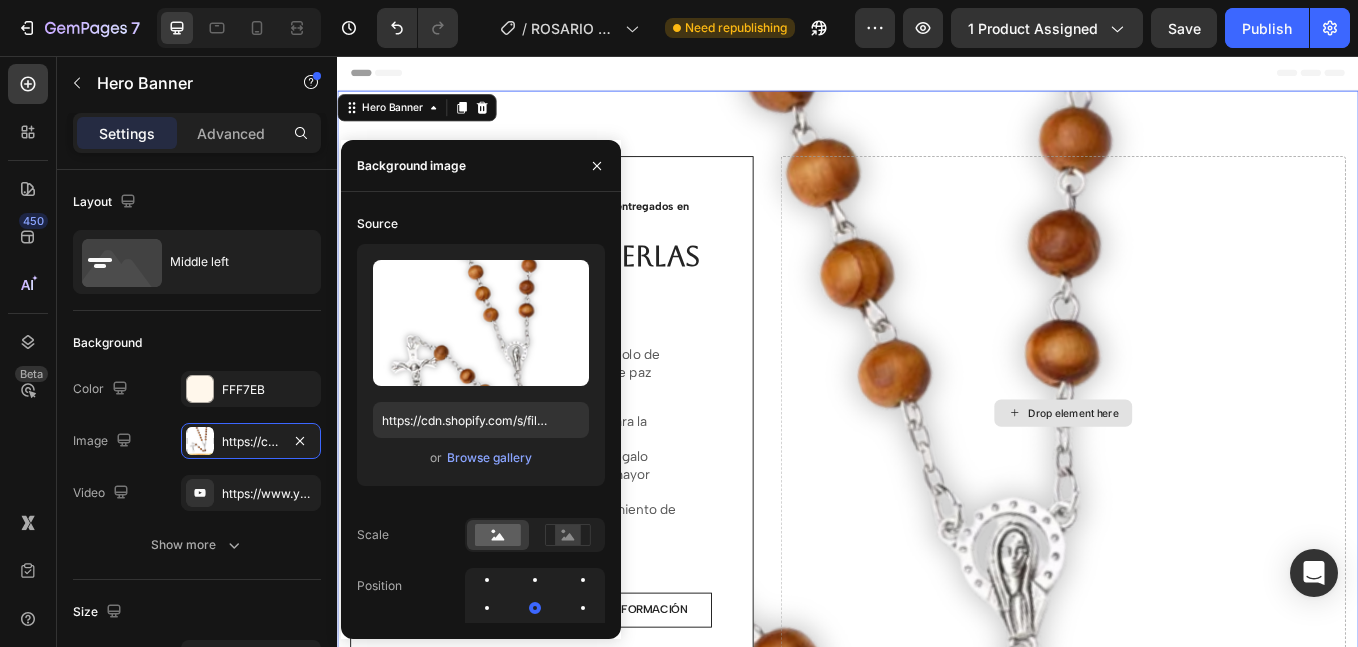 scroll, scrollTop: 333, scrollLeft: 0, axis: vertical 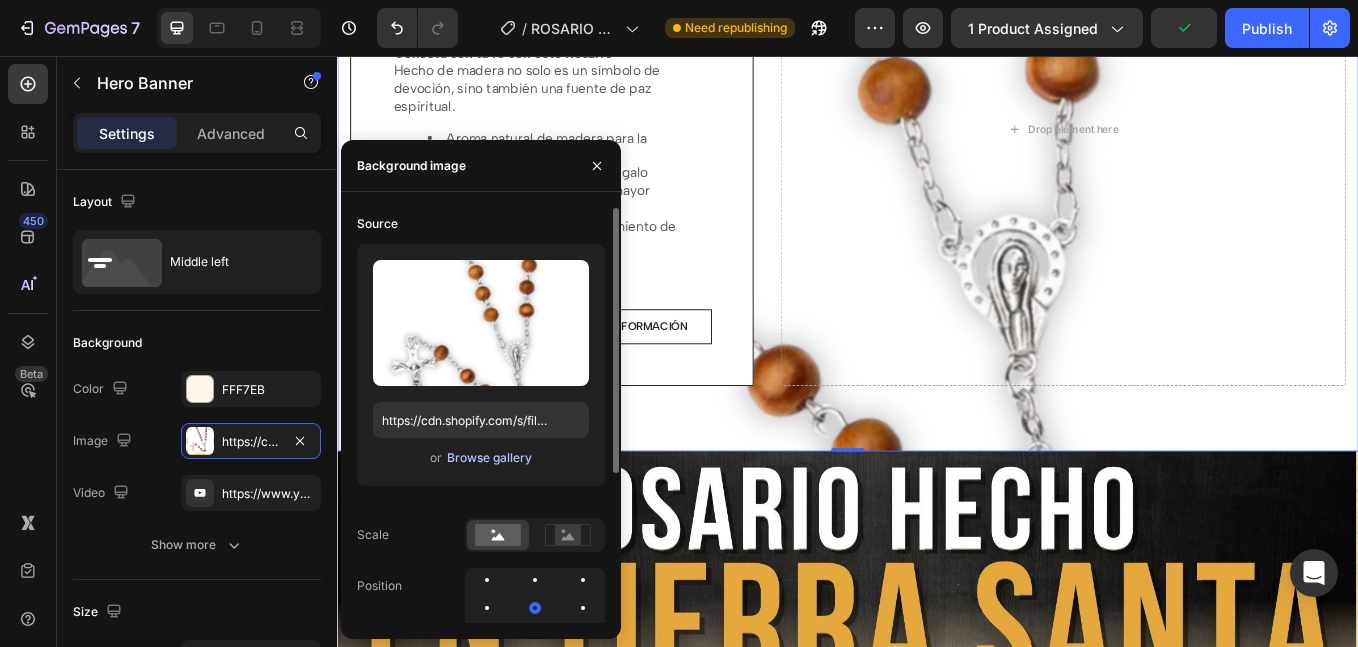click on "Browse gallery" at bounding box center [489, 458] 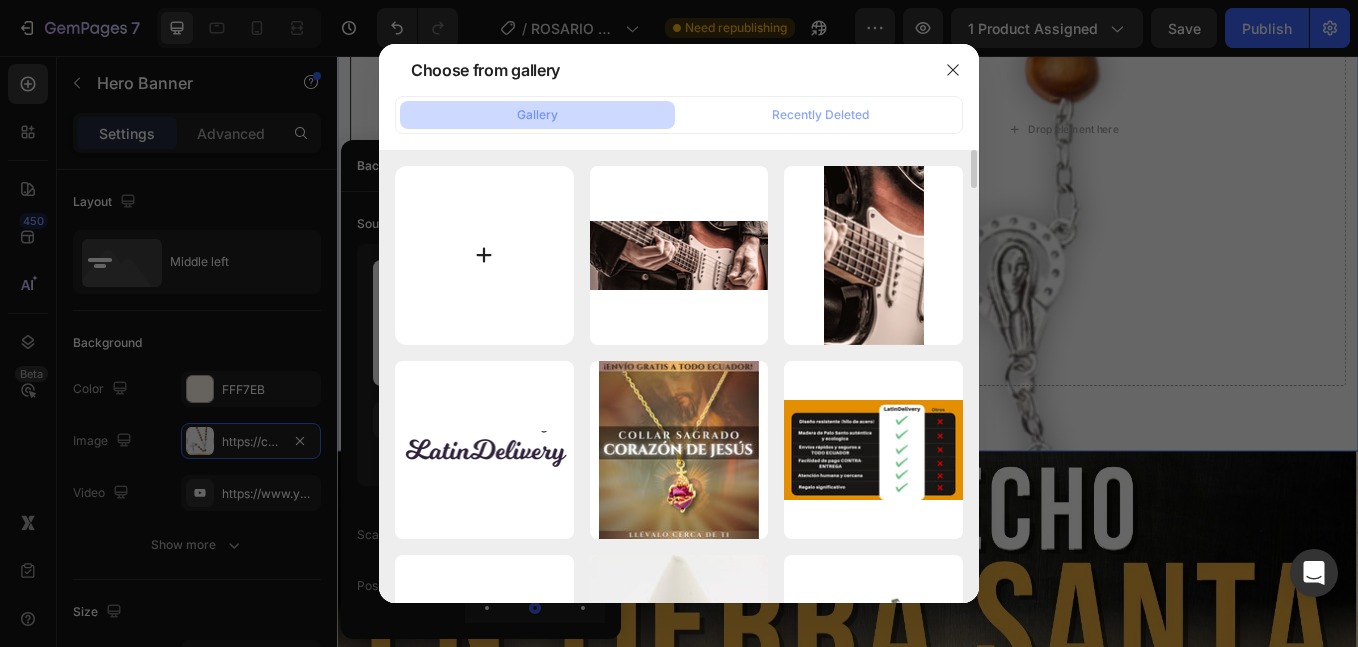 type on "C:\fakepath\D_NQ_NP_993118-CBT72594668626_112023-O-cadena-larga-2-piezas.webp" 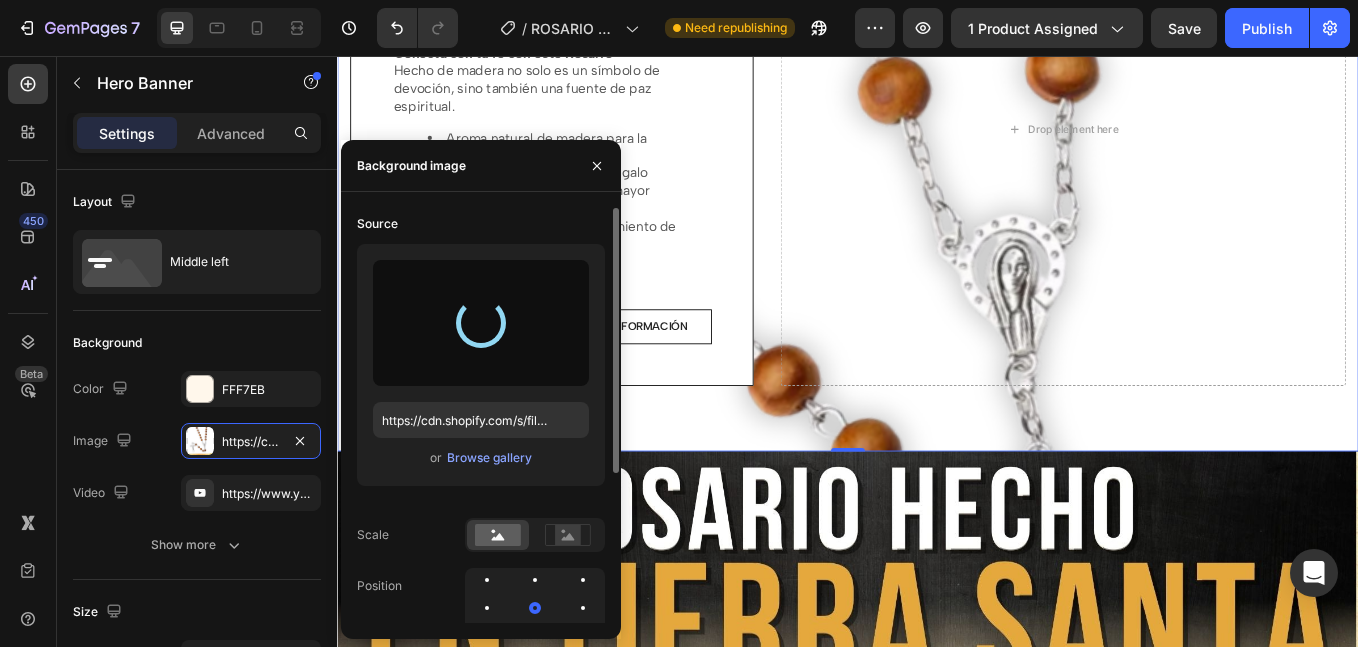 type on "https://cdn.shopify.com/s/files/1/0673/0494/7850/files/gempages_539191068483126058-213f9cae-b05a-40e5-a96a-69612be691b5.webp" 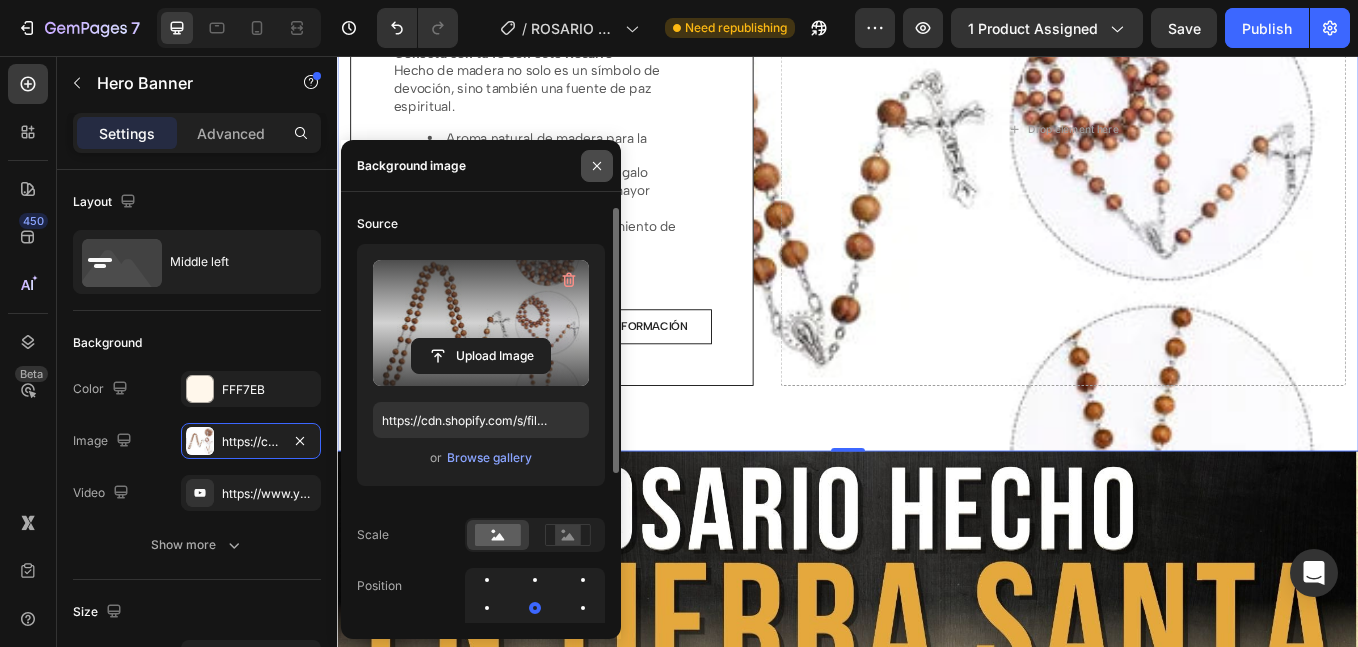 click 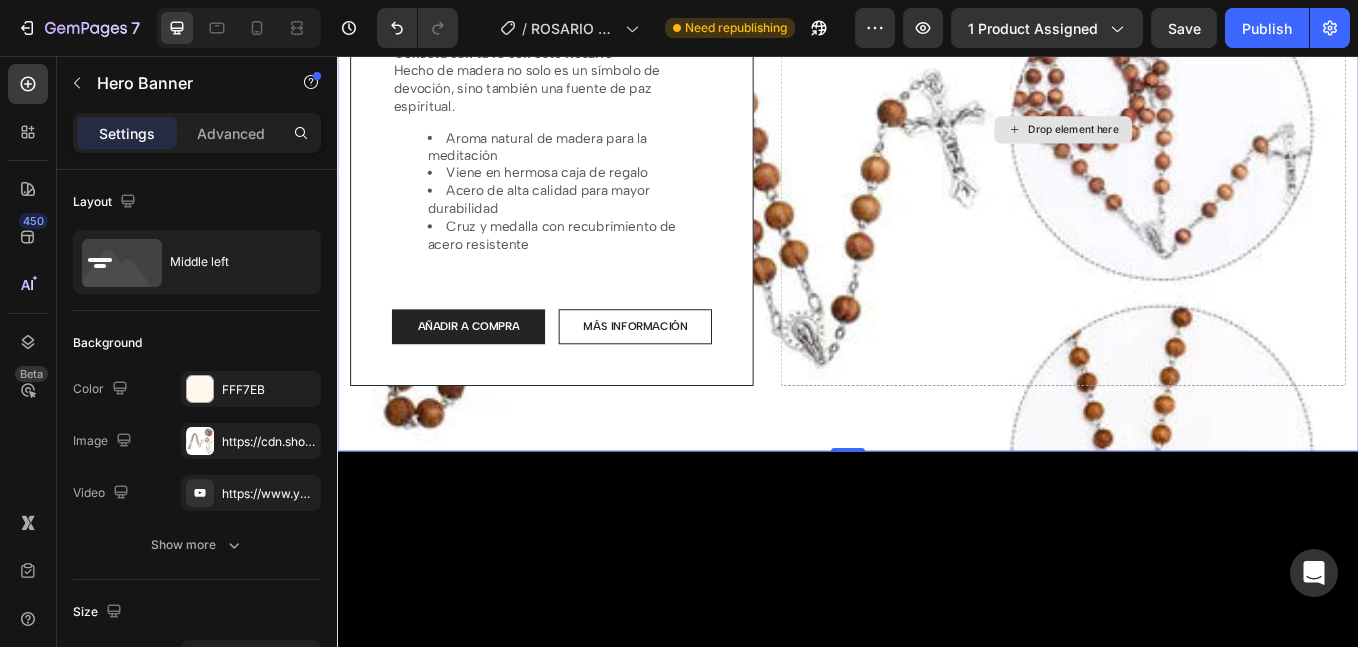 scroll, scrollTop: 0, scrollLeft: 0, axis: both 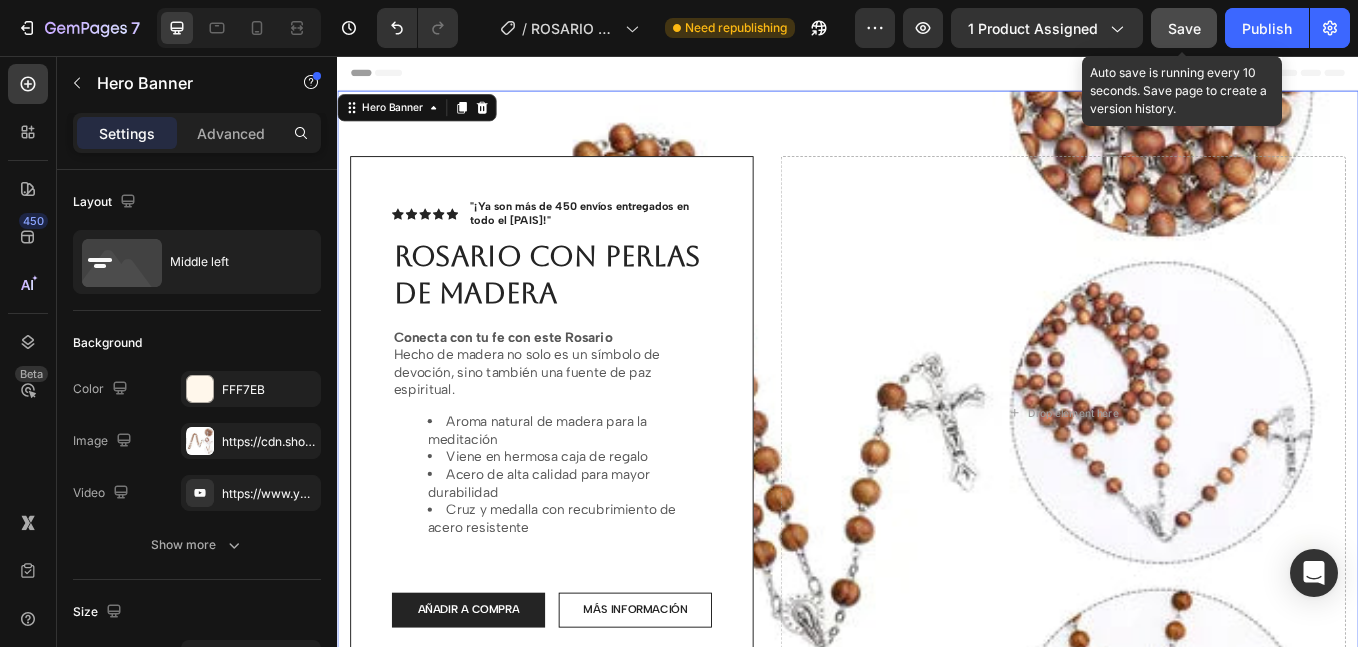 click on "Save" at bounding box center [1184, 28] 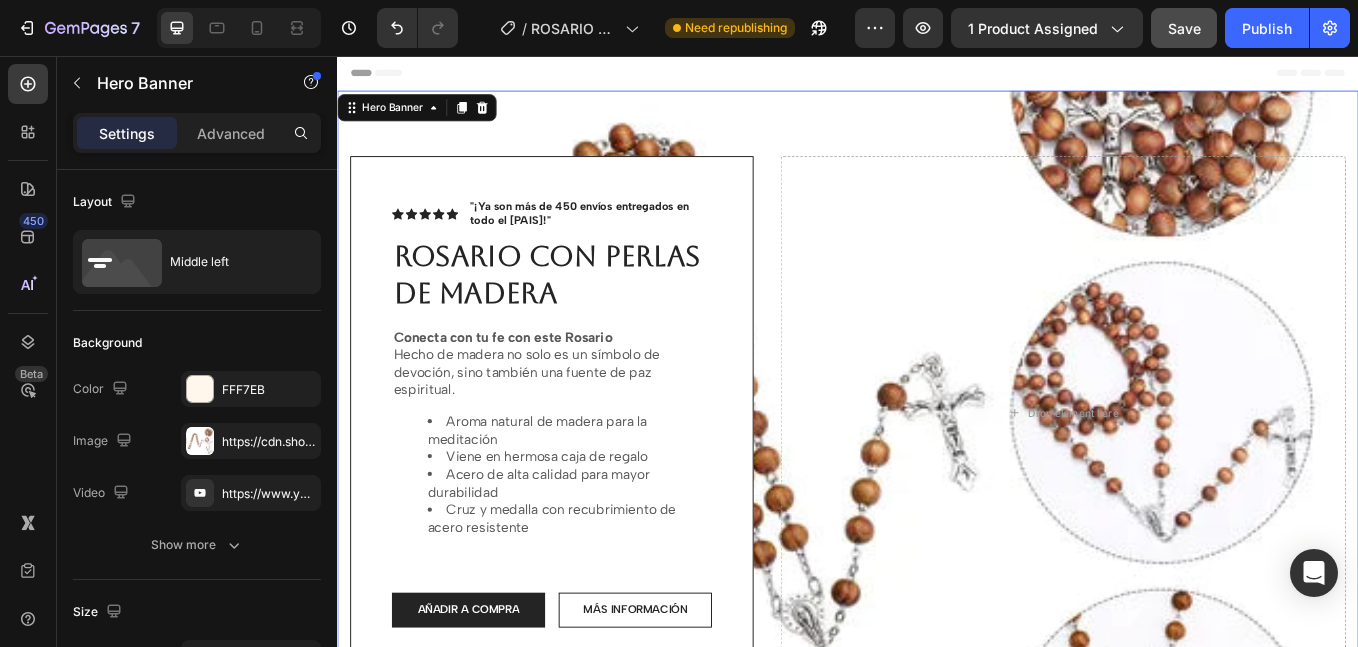 click on "Icon Icon Icon Icon Icon Icon List "¡Ya son más de 450 envíos entregados en todo el [PAIS]!" Text Block Row ROSARIO CON PERLAS DE MADERA Heading Conecta con tu fe con este Rosario  Hecho de madera no solo es un símbolo de devoción, sino también una fuente de paz espiritual. Aroma natural de madera para la meditación Viene en hermosa caja de regalo Acero de alta calidad para mayor durabilidad Cruz y medalla con recubrimiento de acero resistente Text Block AÑADIR A COMPRA Button MÁS INFORMACIÓN Button Row Row
Drop element here" at bounding box center [937, 475] 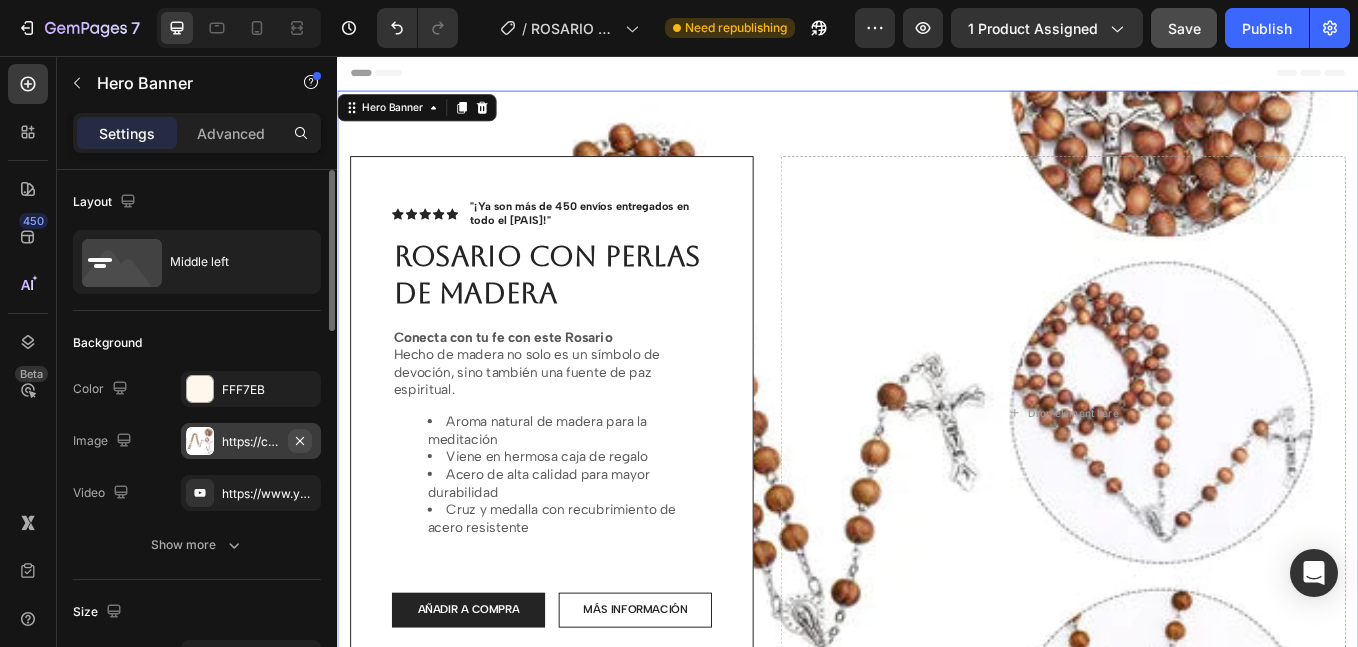 click 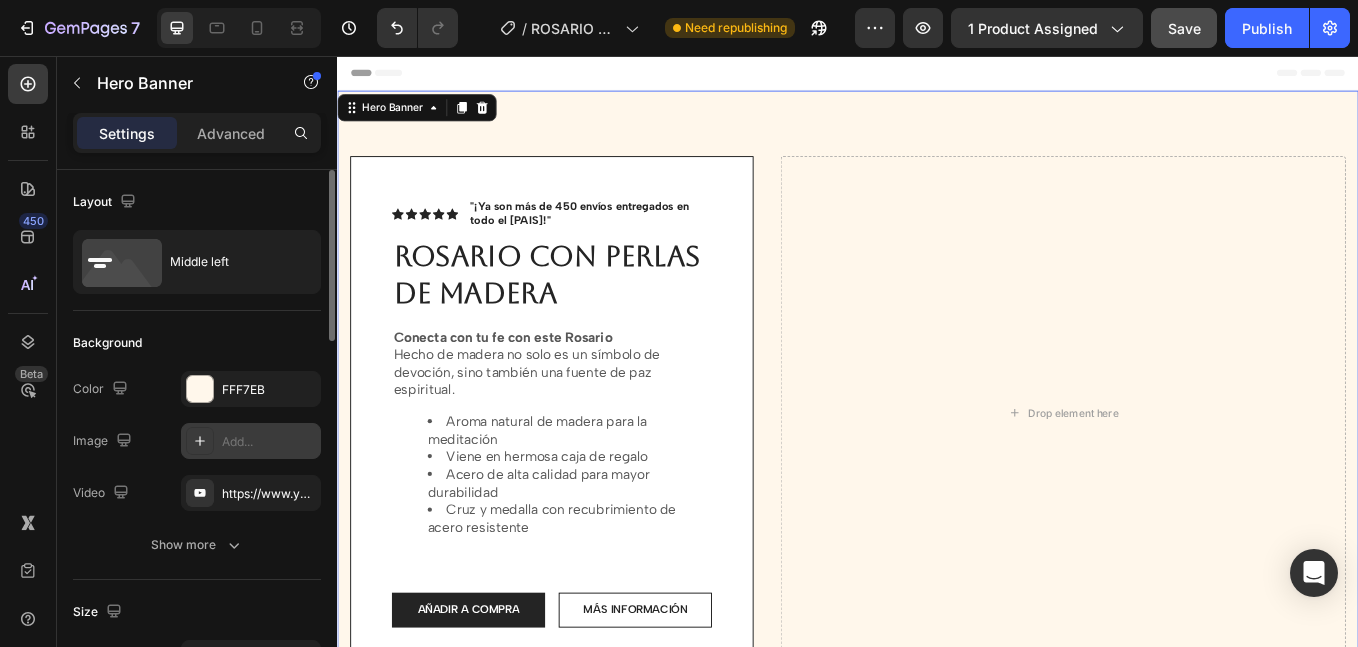 click on "Drop element here" at bounding box center (1190, 476) 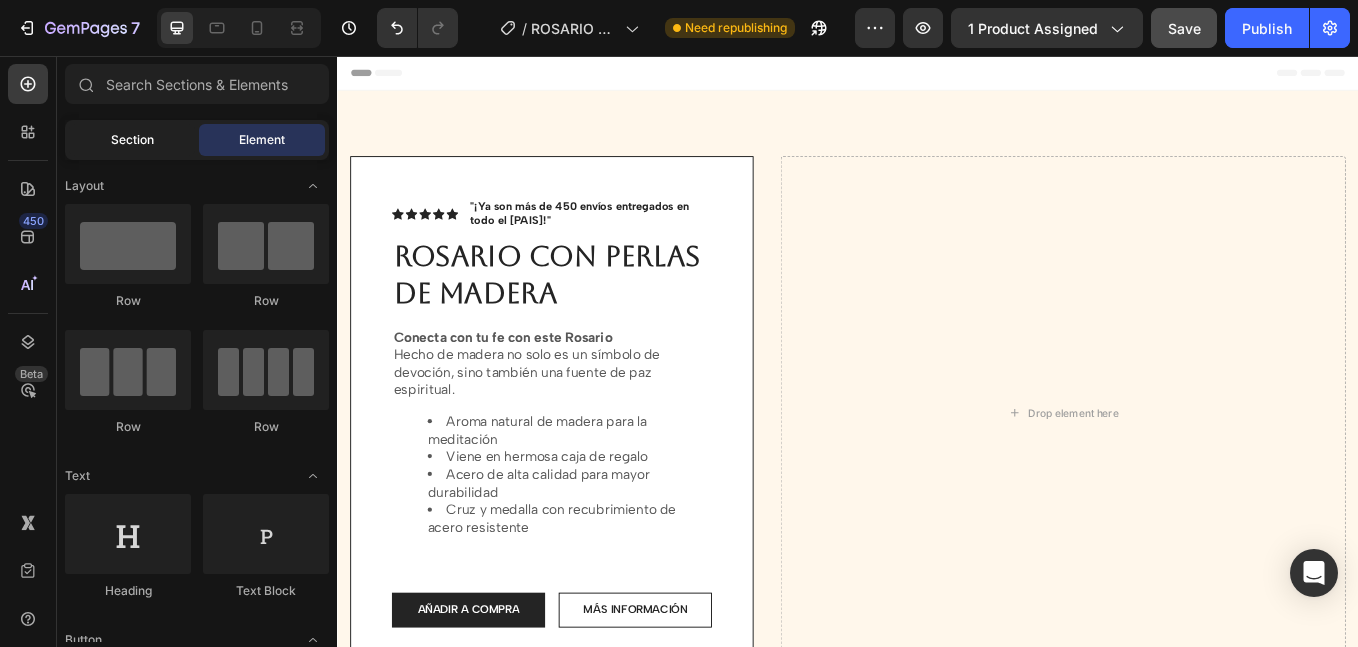 click on "Section" at bounding box center [132, 140] 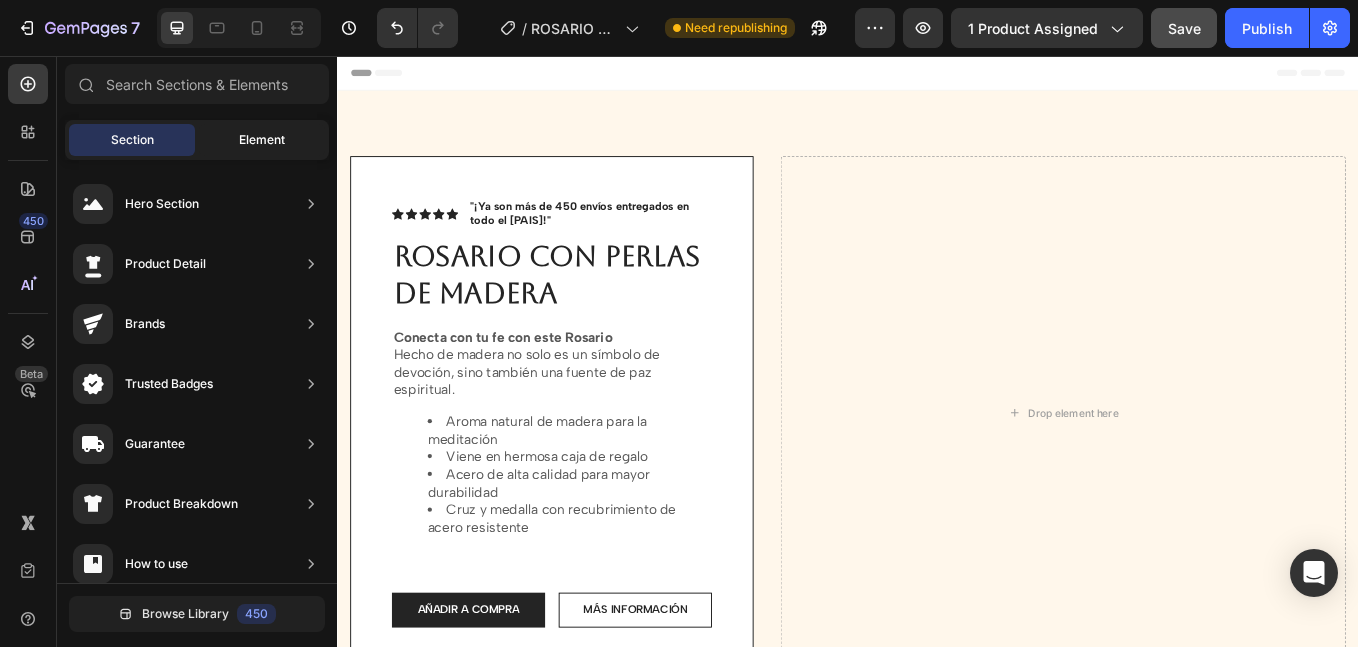 click on "Element" 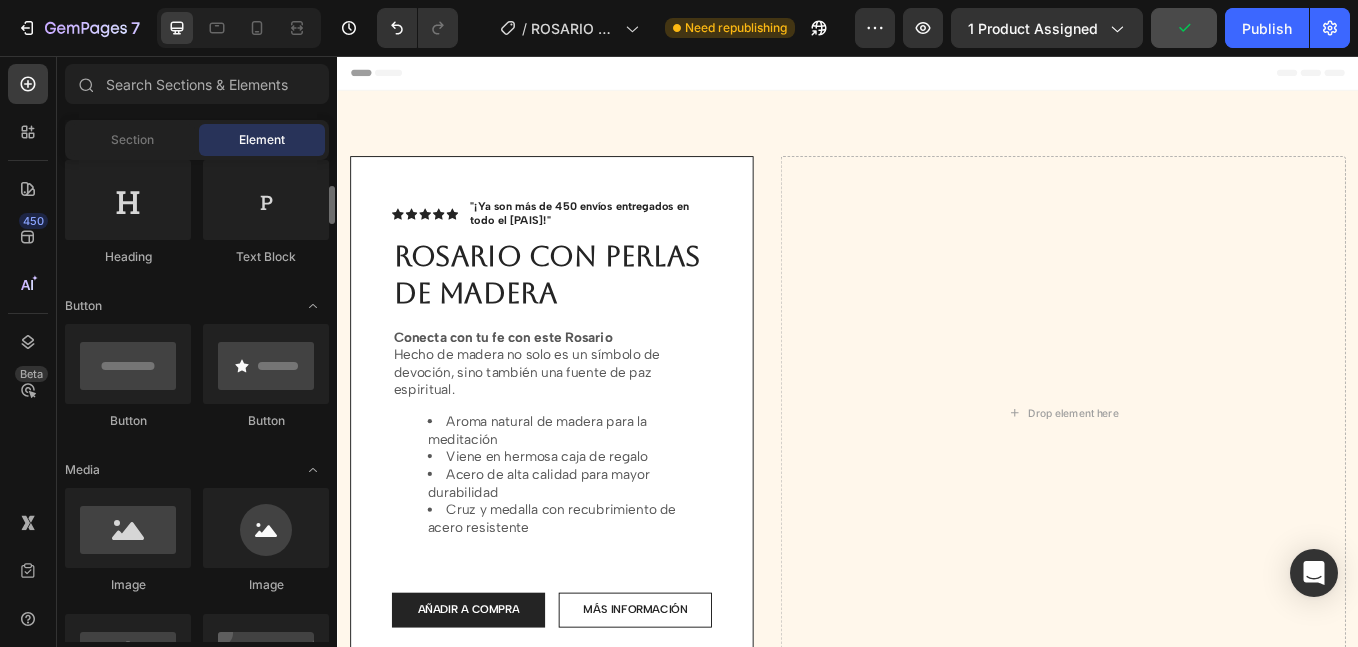 scroll, scrollTop: 501, scrollLeft: 0, axis: vertical 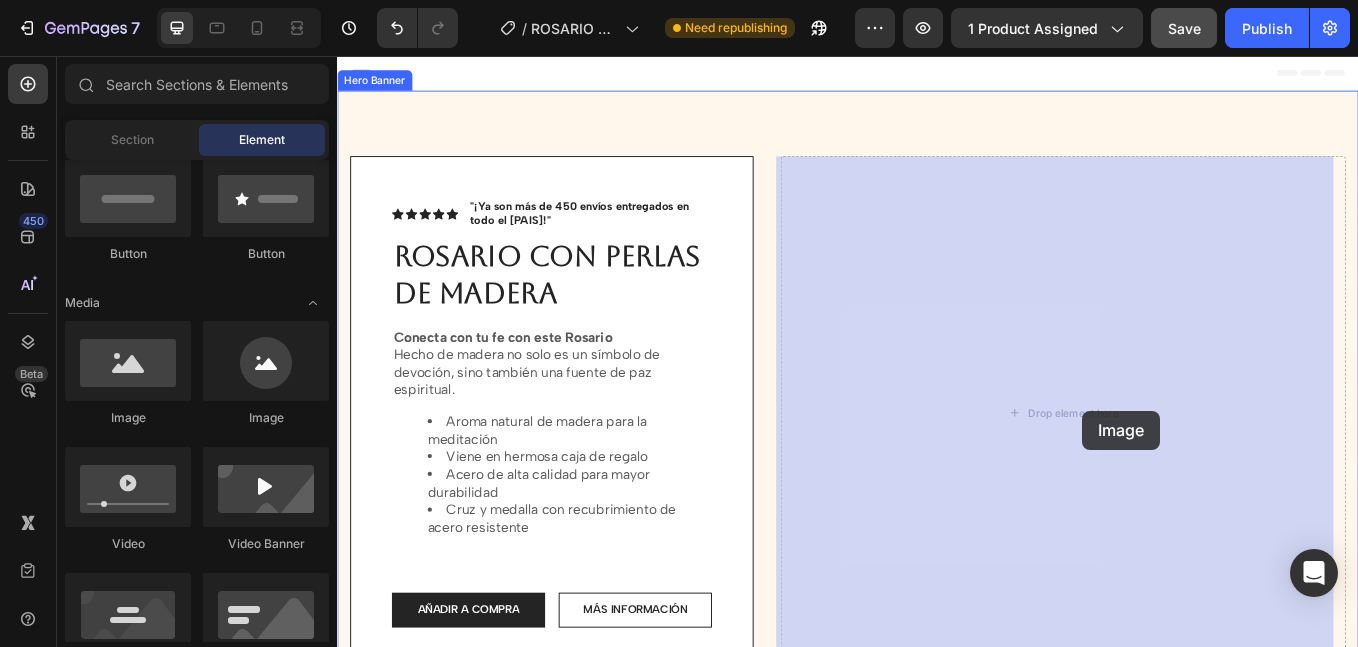 drag, startPoint x: 1580, startPoint y: 436, endPoint x: 1213, endPoint y: 473, distance: 368.8604 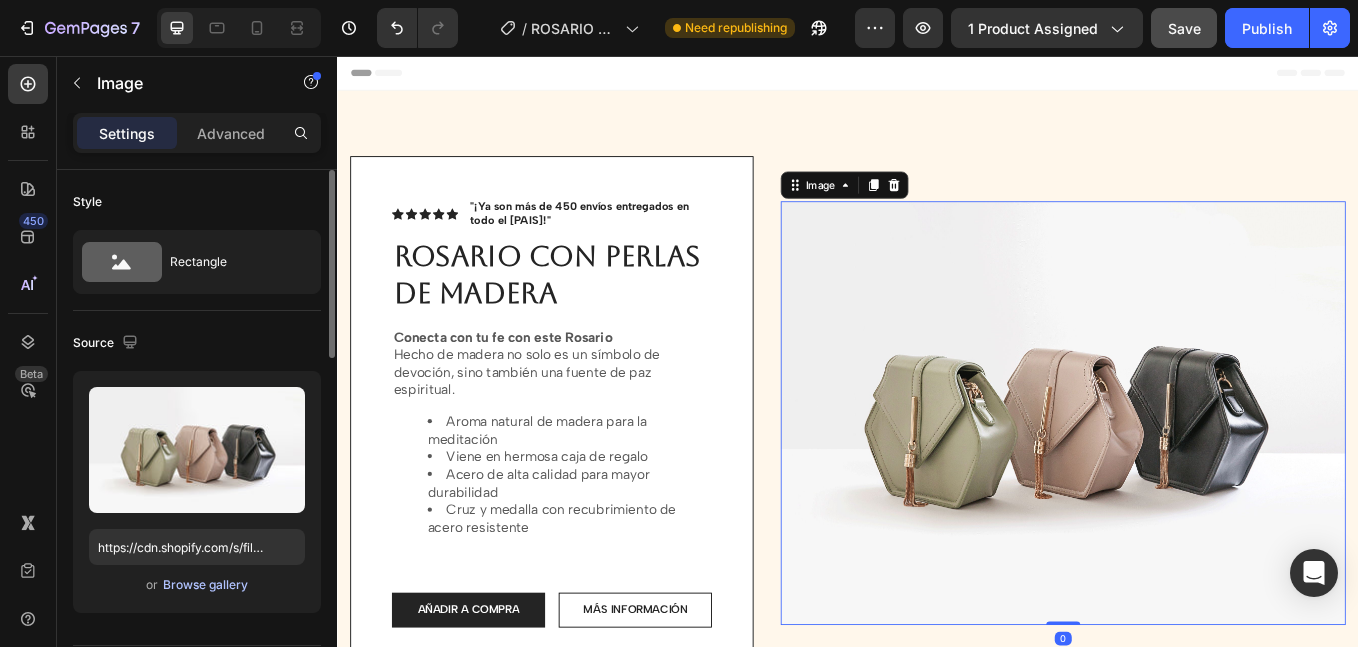 click on "Browse gallery" at bounding box center (205, 585) 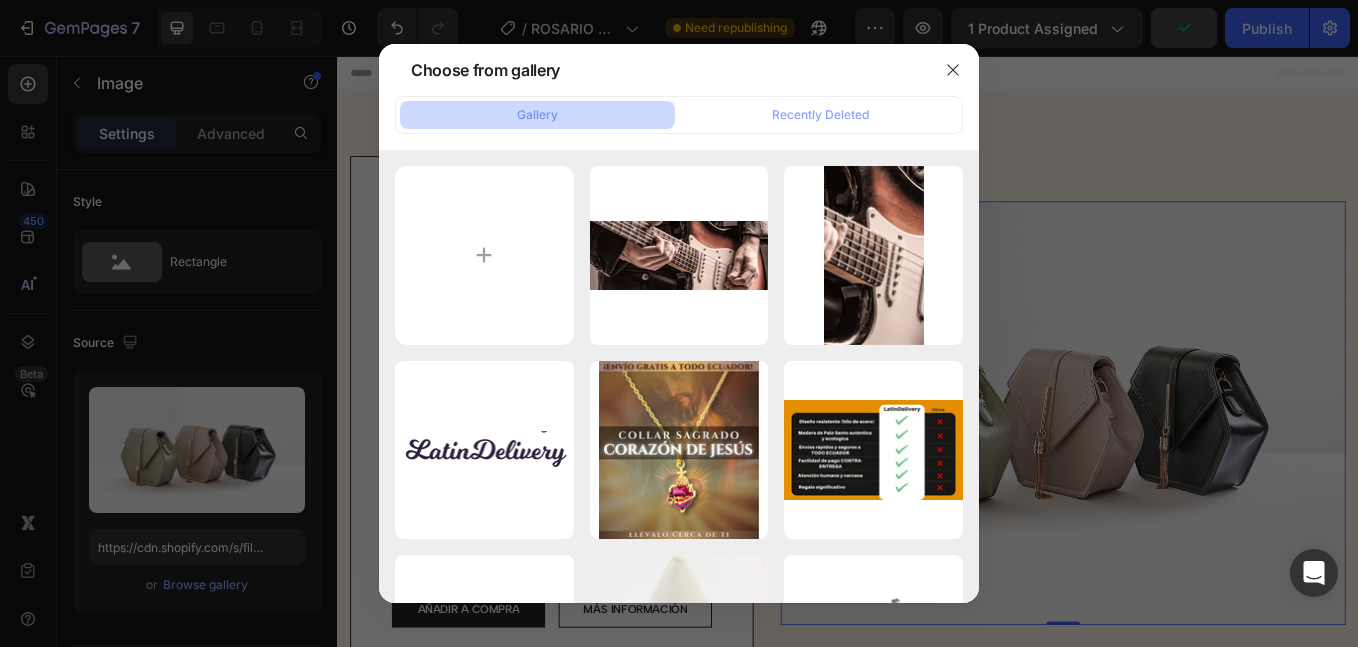 type on "C:\fakepath\D_NQ_NP_993118-CBT72594668626_112023-O-cadena-larga-2-piezas.webp" 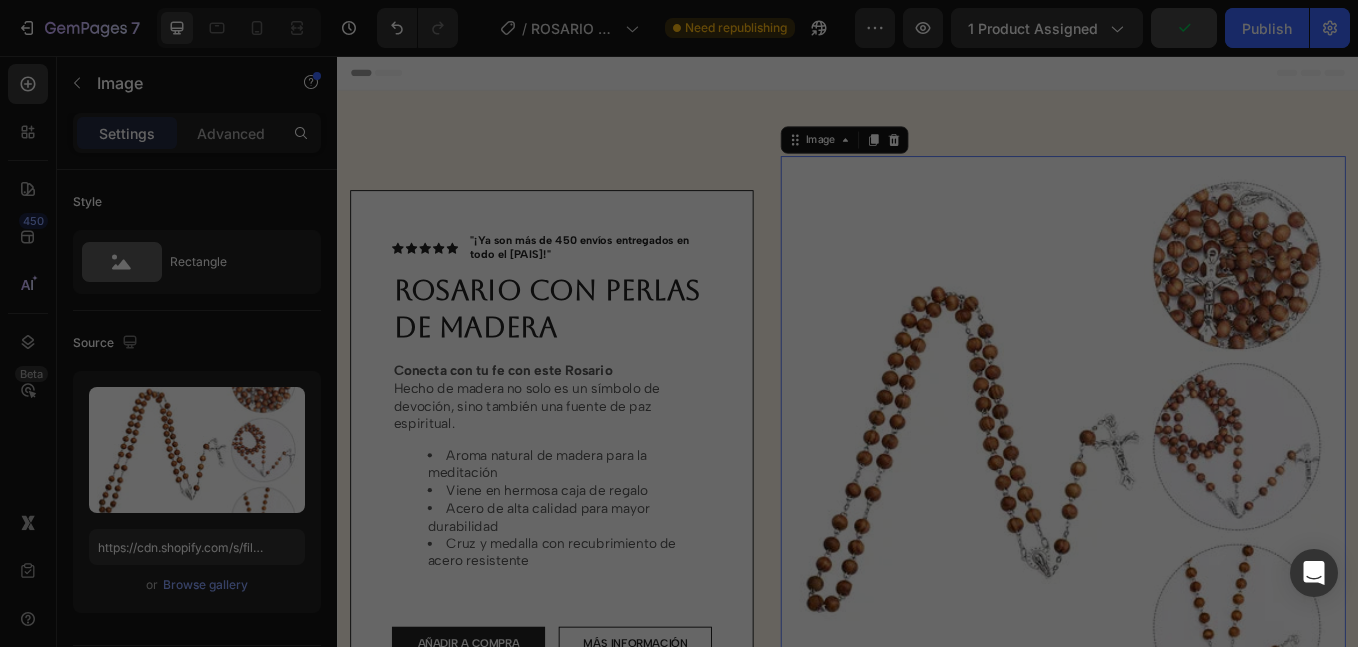 type on "https://cdn.shopify.com/s/files/1/0673/0494/7850/files/gempages_539191068483126058-213f9cae-b05a-40e5-a96a-69612be691b5.webp" 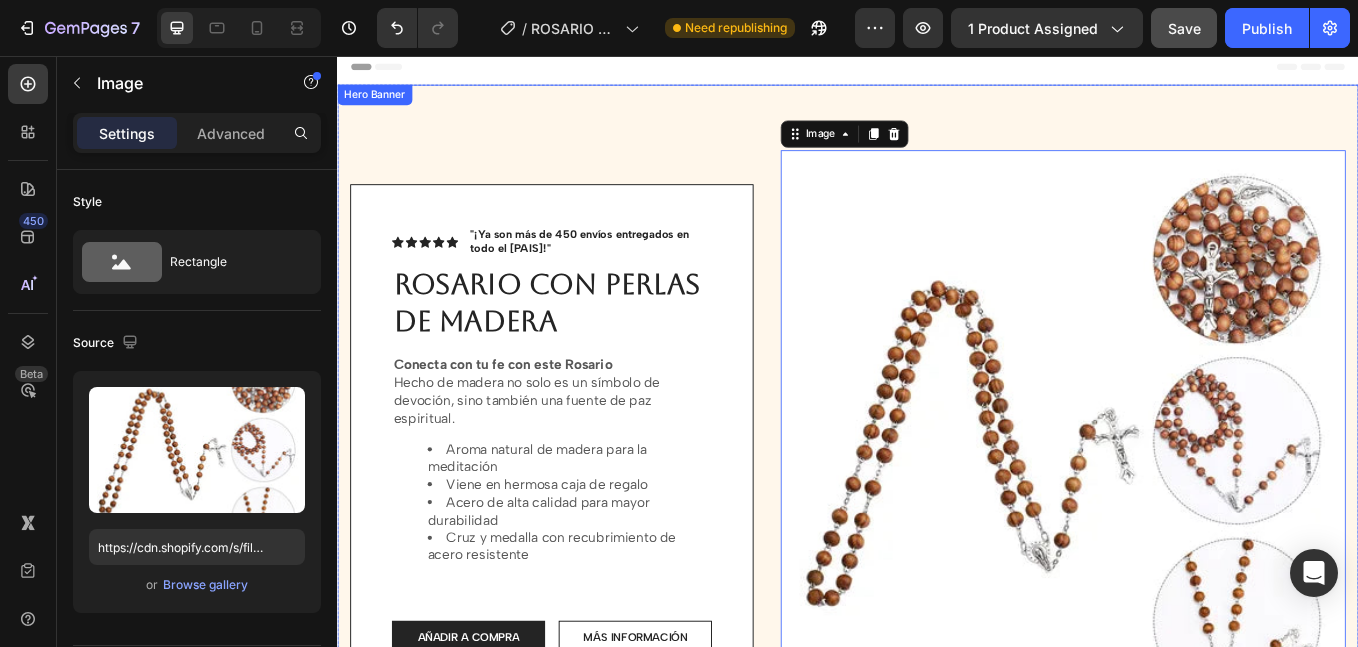 scroll, scrollTop: 0, scrollLeft: 0, axis: both 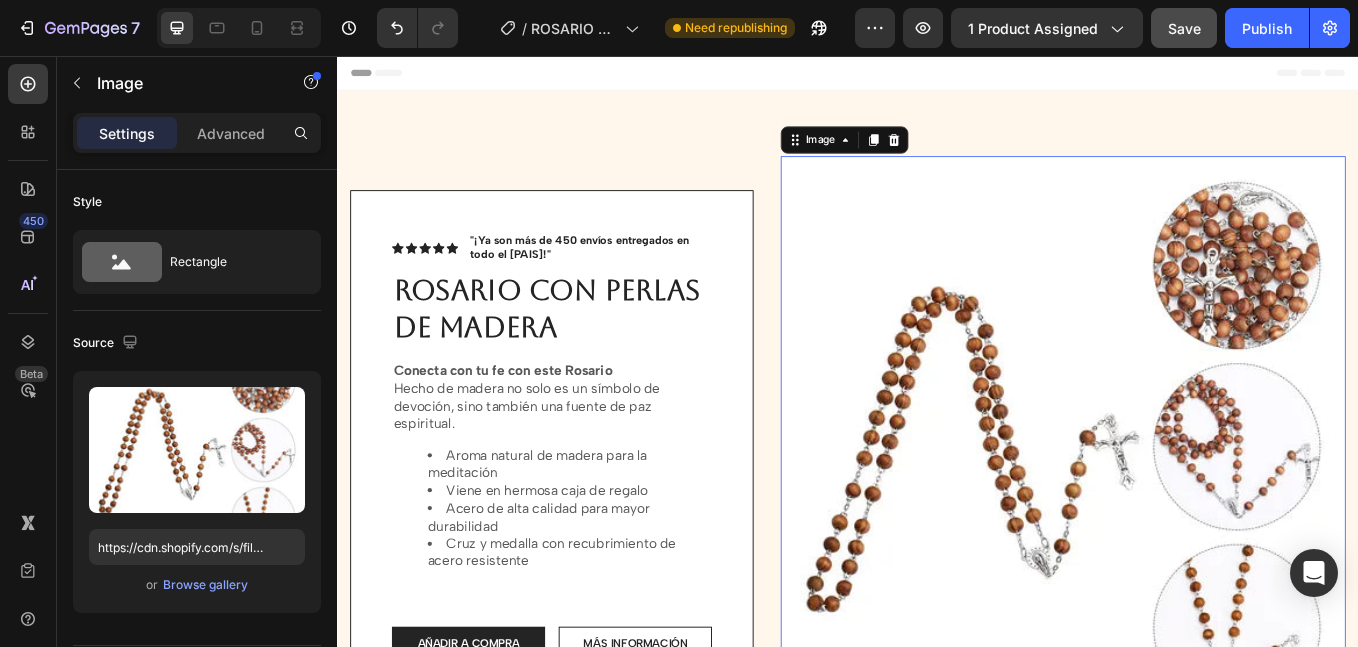 drag, startPoint x: 1008, startPoint y: 490, endPoint x: 832, endPoint y: 522, distance: 178.88544 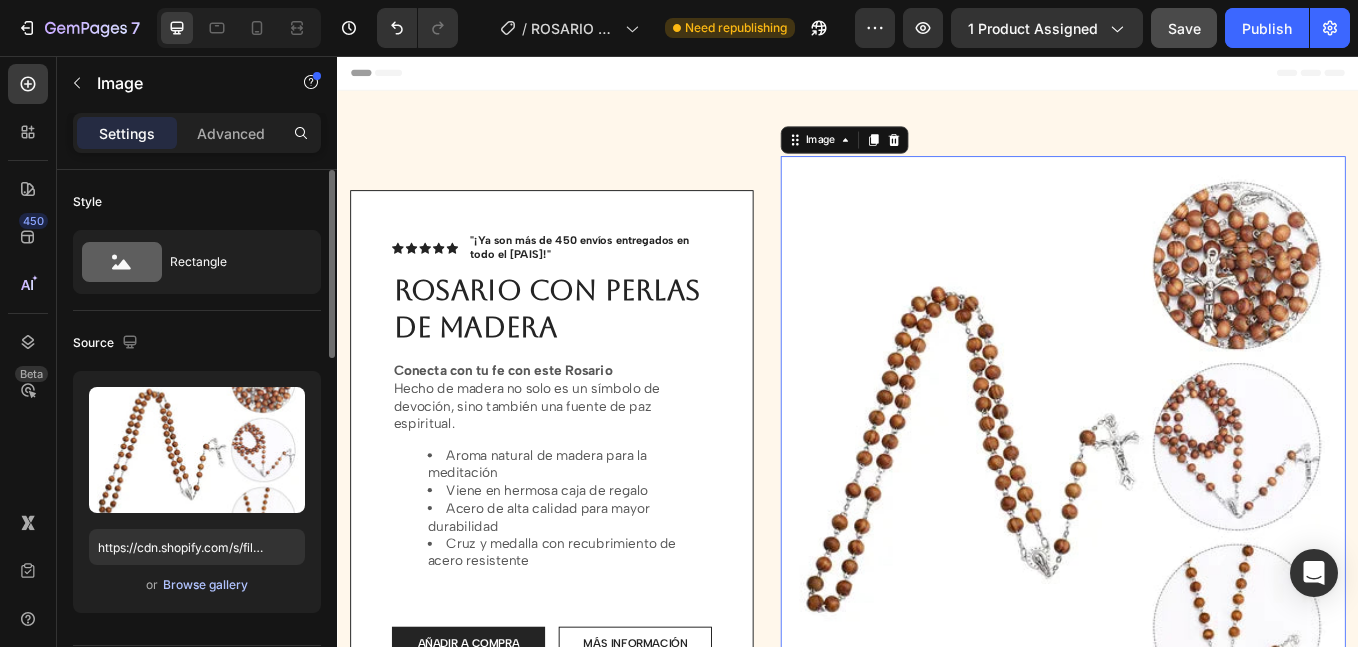 click on "Browse gallery" at bounding box center [205, 585] 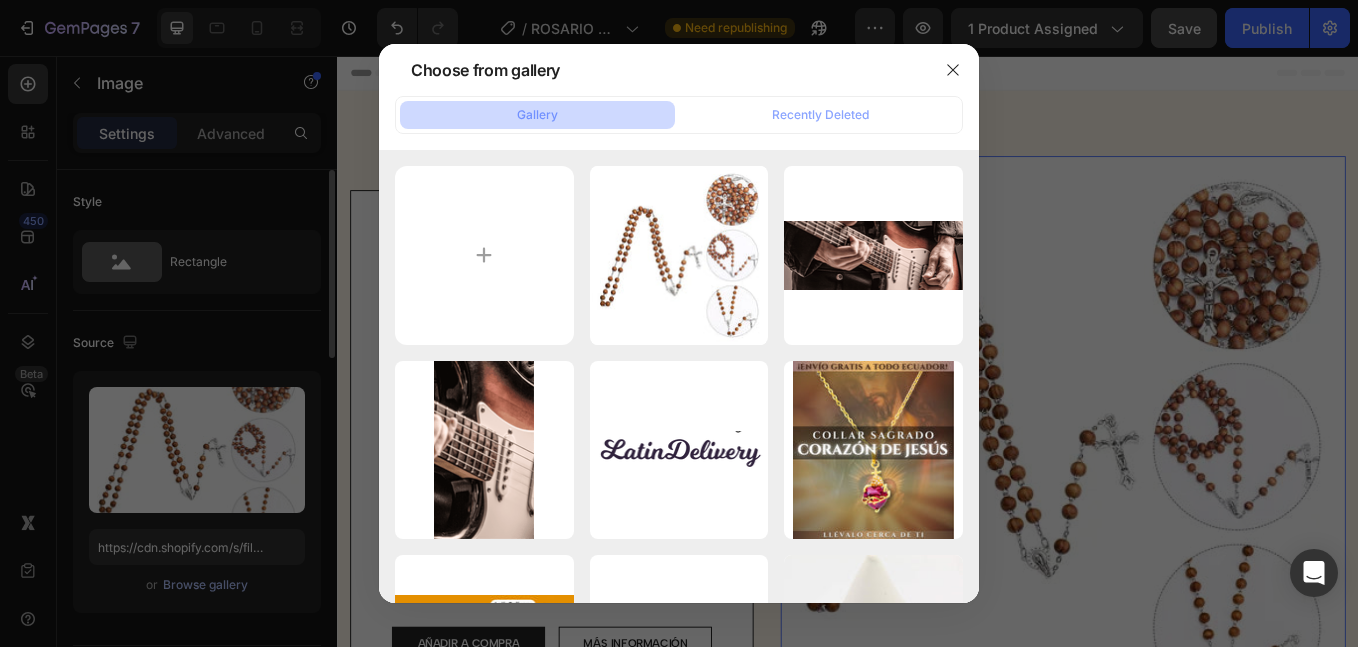 type on "C:\fakepath\2.jpg" 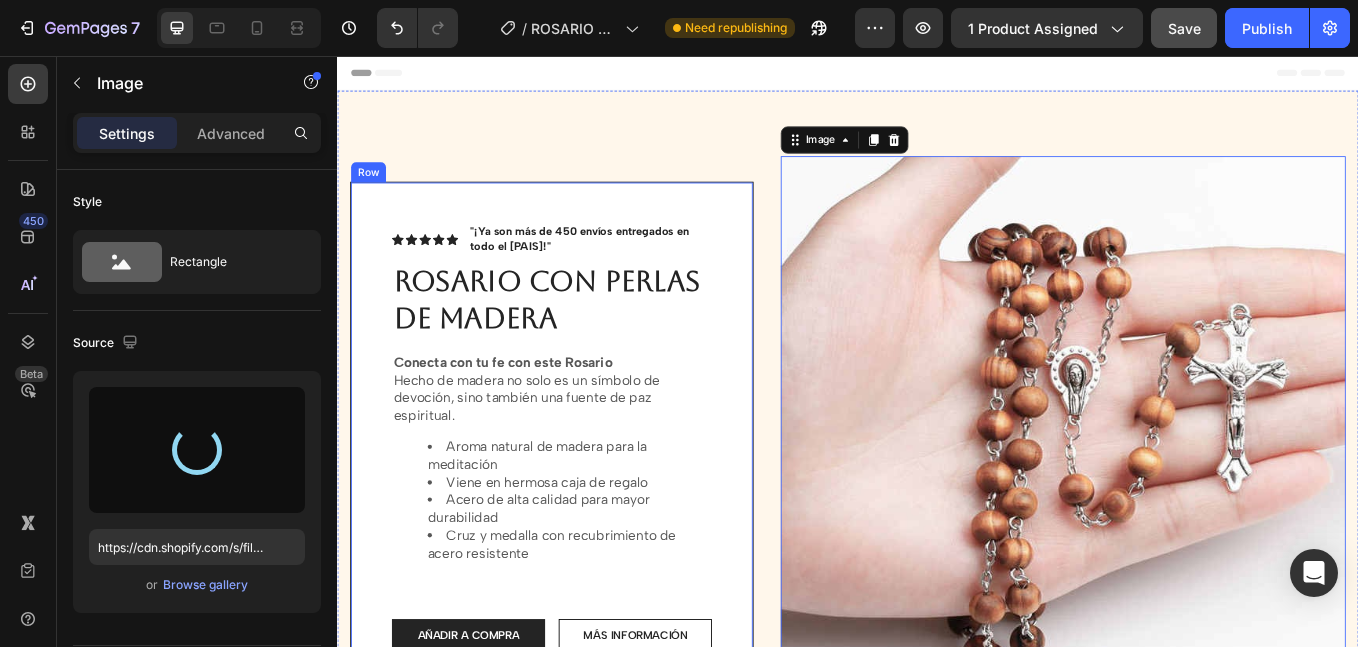type on "https://cdn.shopify.com/s/files/1/0673/0494/7850/files/gempages_539191068483126058-c502c0e3-3420-41ee-b9e8-d61aff58c0ba.jpg" 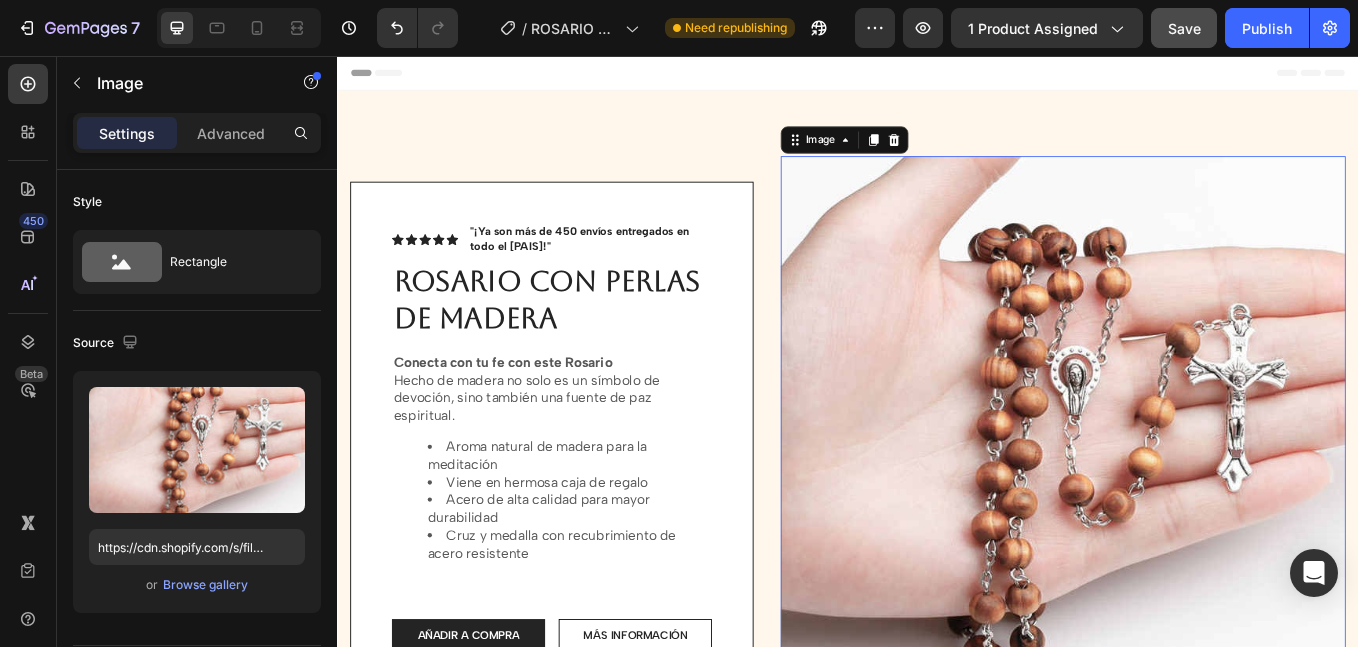 scroll, scrollTop: 167, scrollLeft: 0, axis: vertical 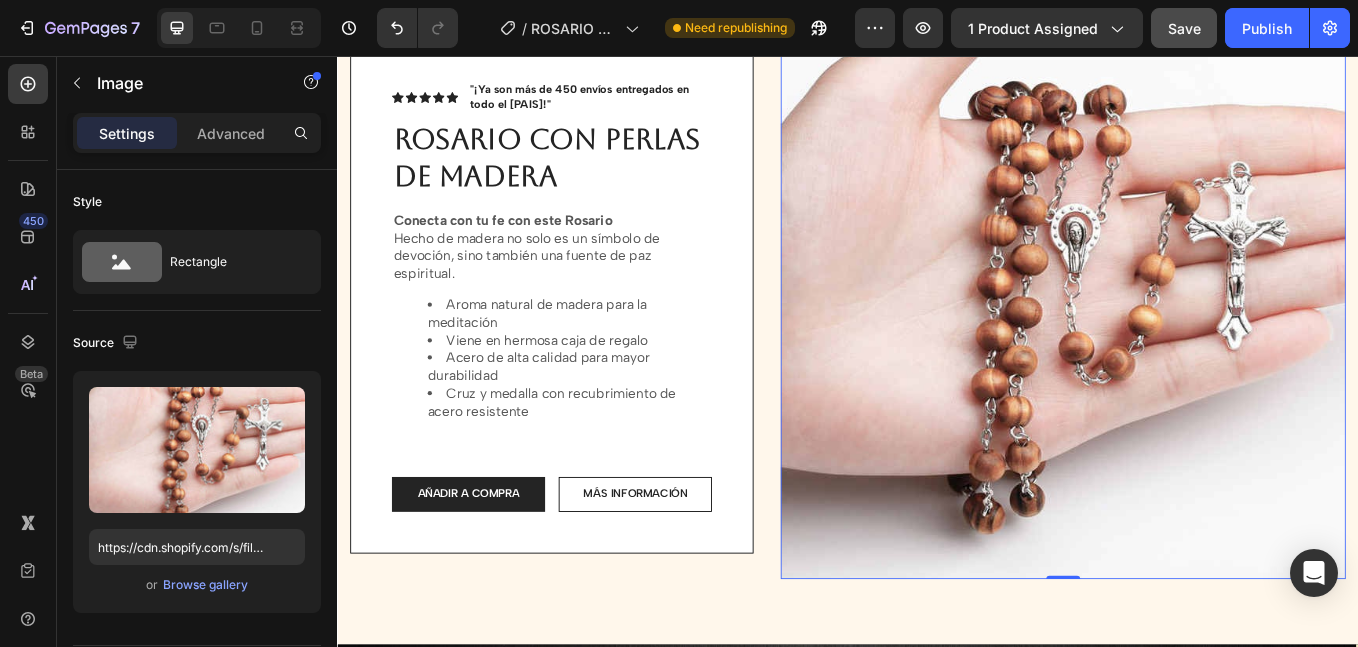 click on "Settings Advanced" at bounding box center [197, 133] 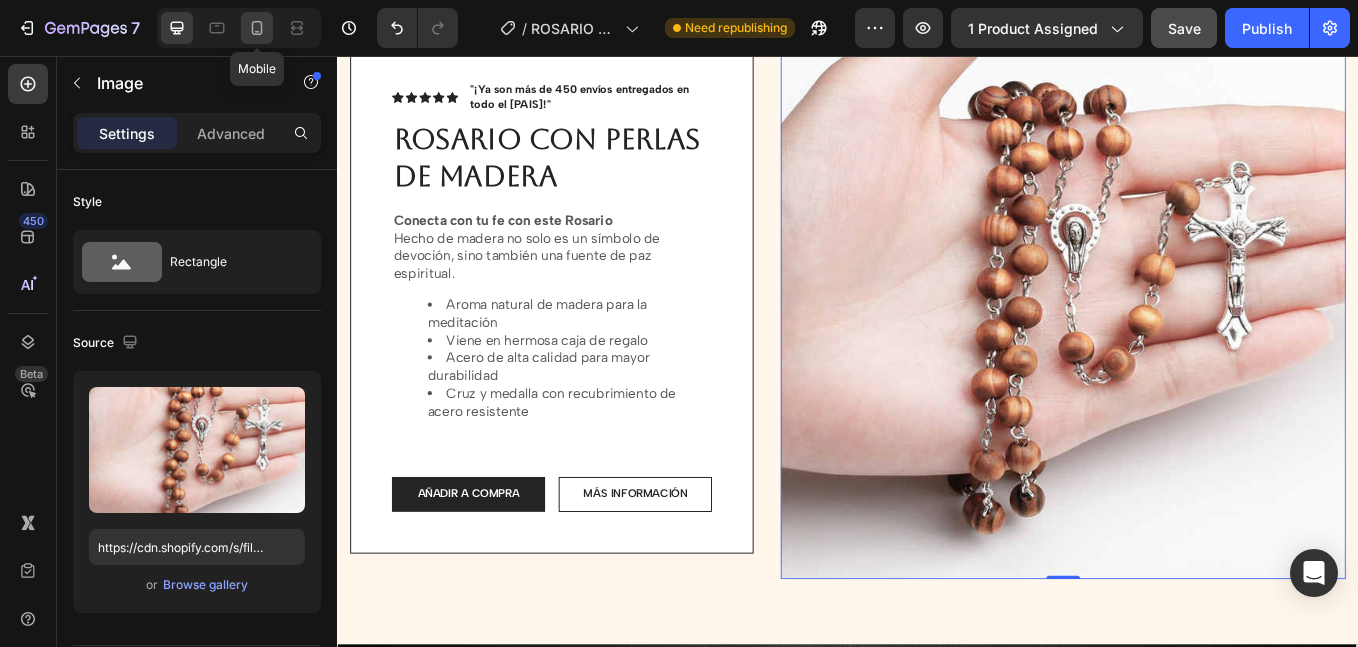 click 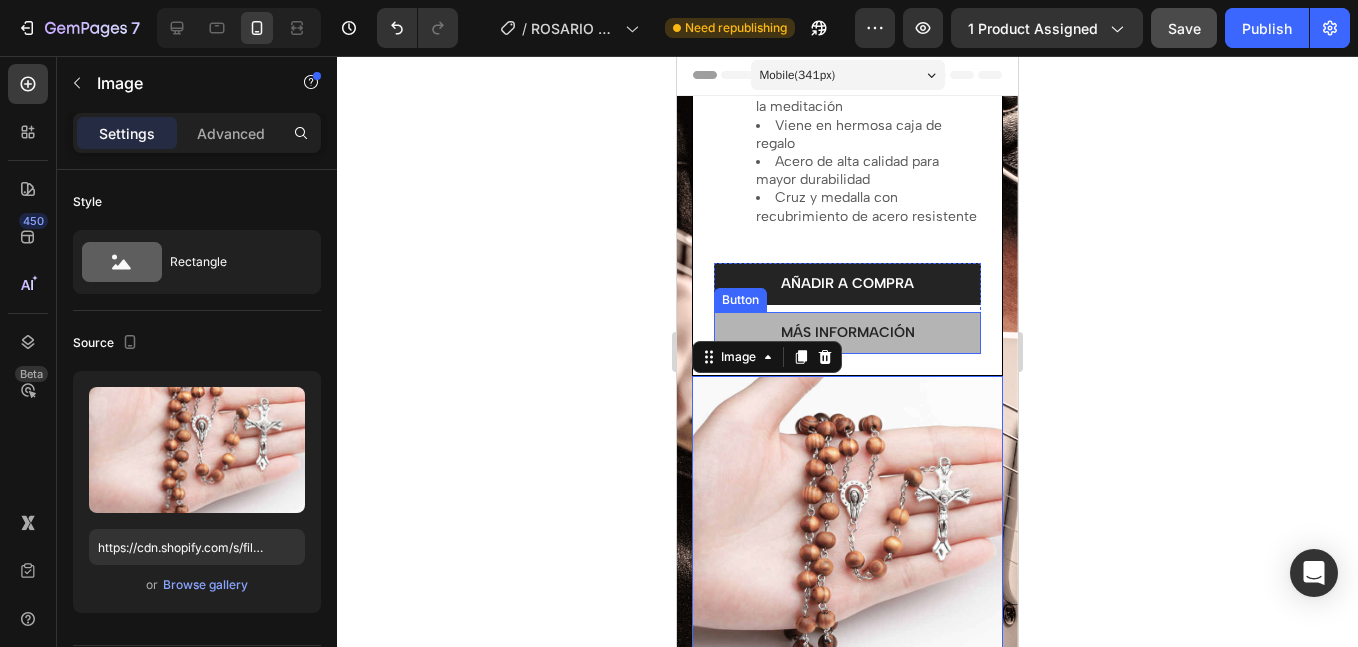 scroll, scrollTop: 0, scrollLeft: 0, axis: both 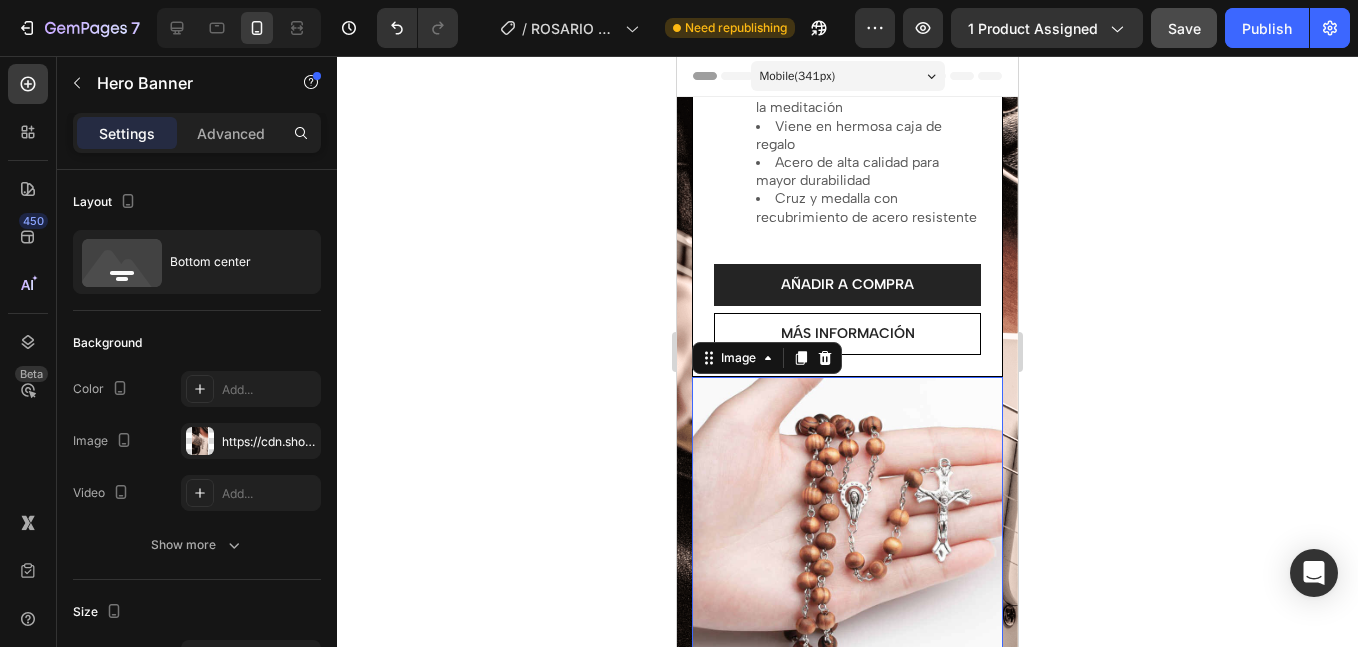 click on "Icon Icon Icon Icon Icon Icon List "¡Ya son más de 450 envíos entregados en todo el [PAIS]!" Text Block Row ROSARIO CON PERLAS DE MADERA Heading Conecta con tu fe con este Rosario  Hecho de madera no solo es un símbolo de devoción, sino también una fuente de paz espiritual. Aroma natural de madera para la meditación Viene en hermosa caja de regalo Acero de alta calidad para mayor durabilidad Cruz y medalla con recubrimiento de acero resistente Text Block AÑADIR A COMPRA Button MÁS INFORMACIÓN Button Row Row Image   0" at bounding box center [847, 272] 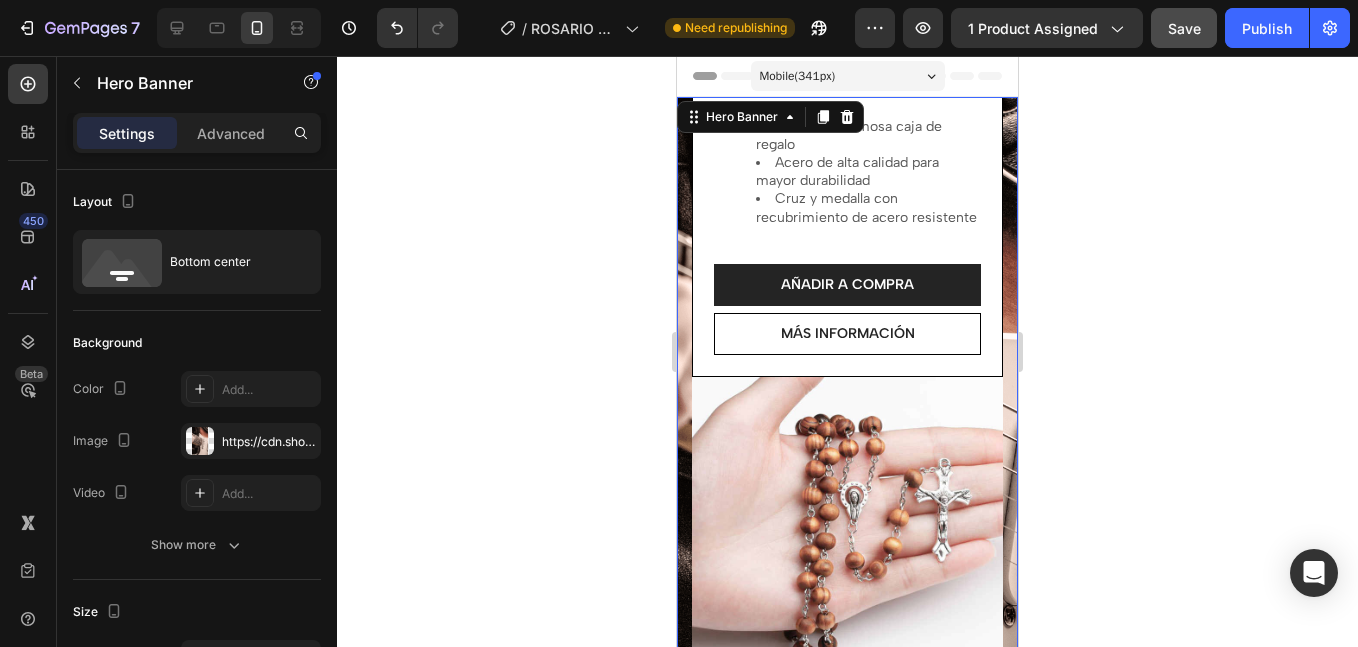 scroll, scrollTop: 167, scrollLeft: 0, axis: vertical 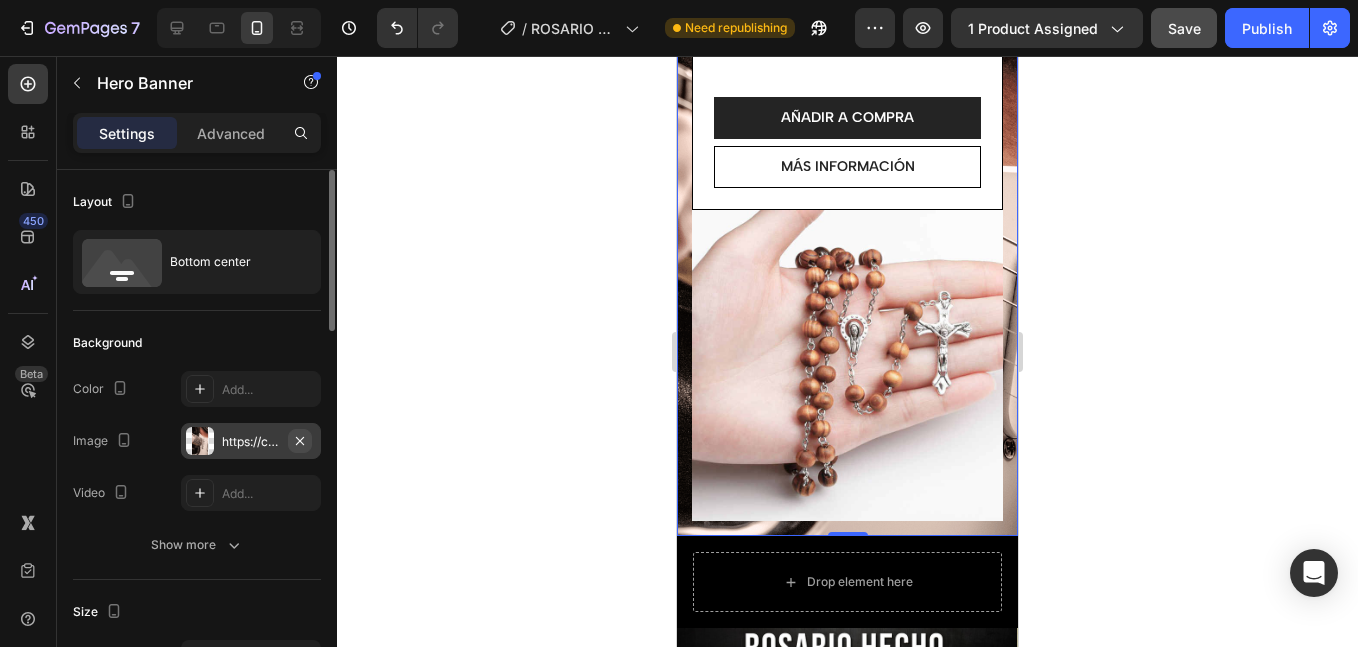 click 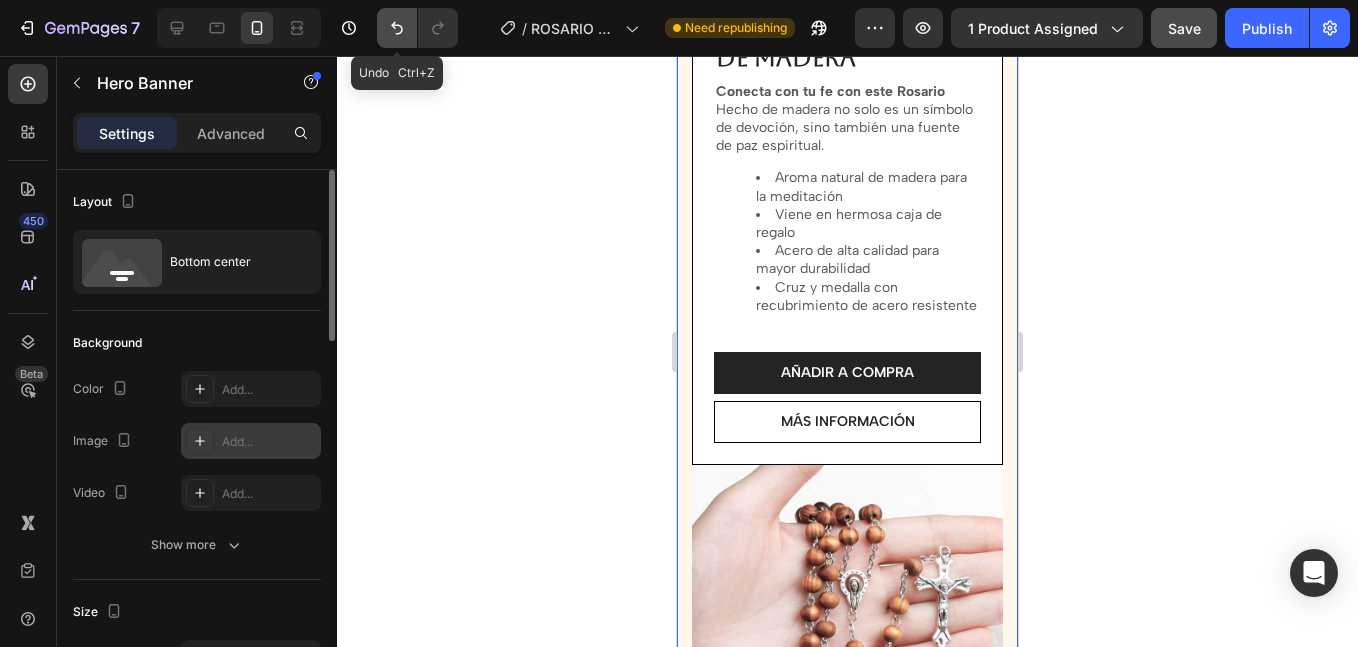 click 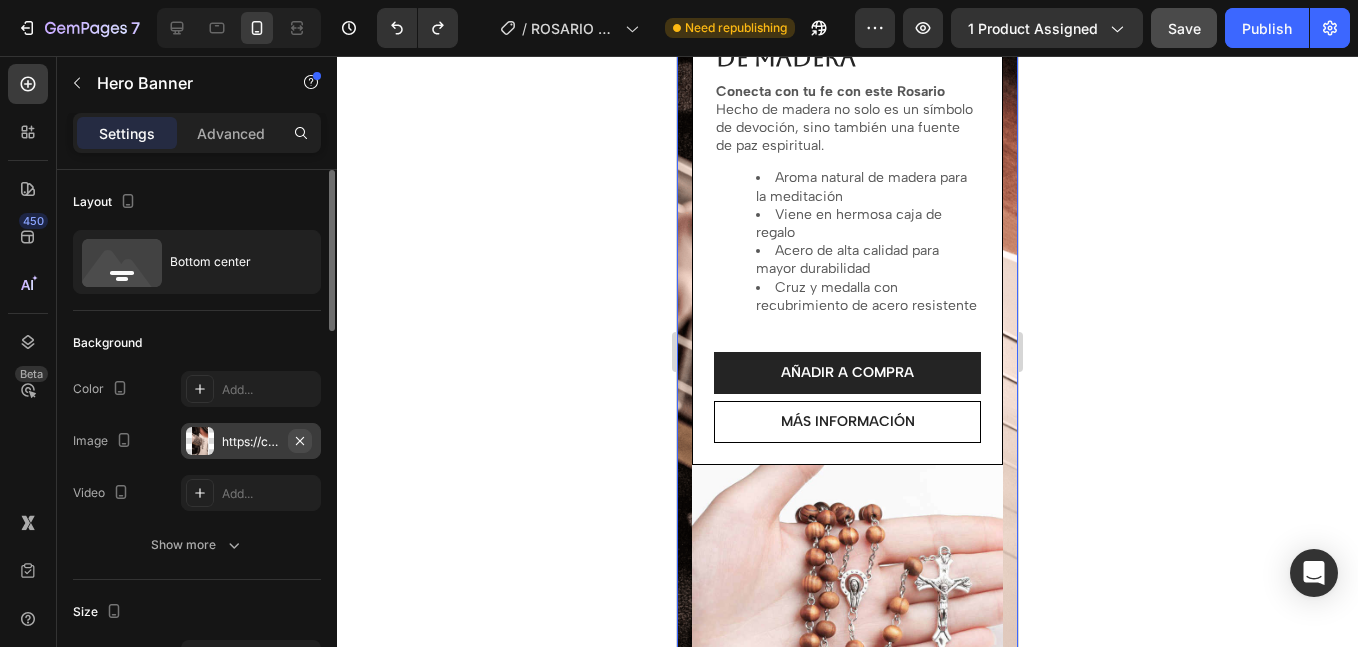 click 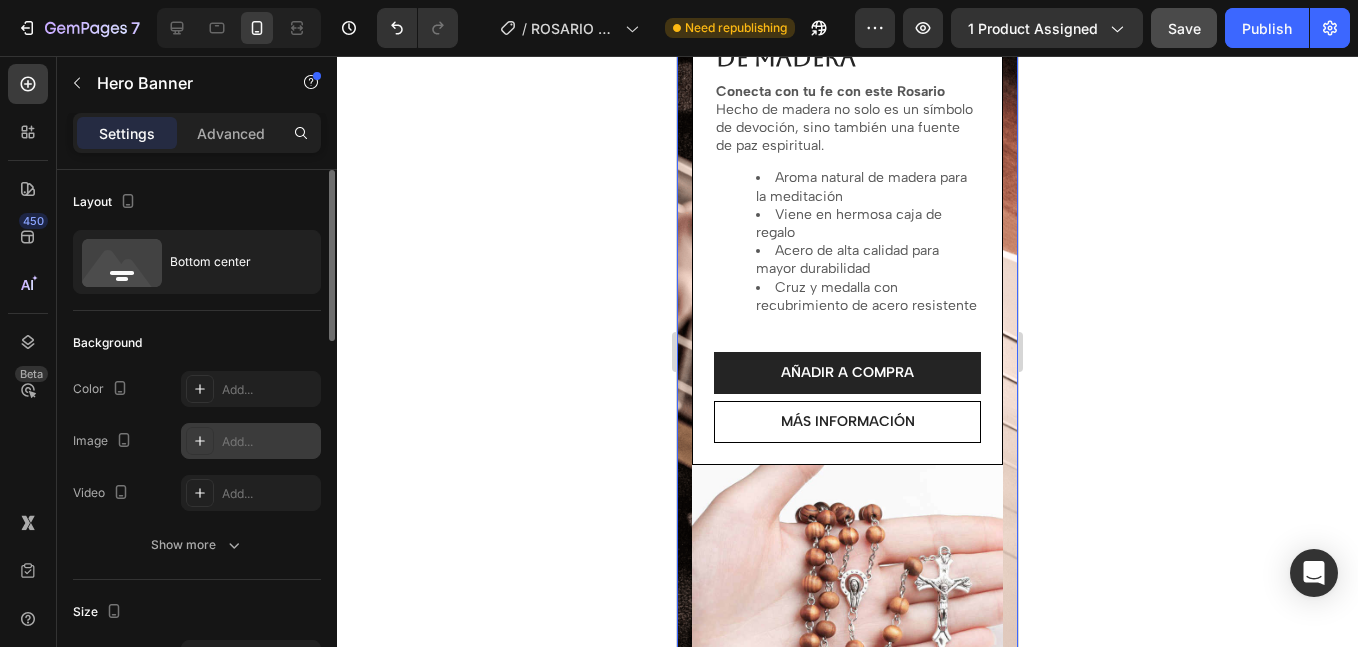 type on "Auto" 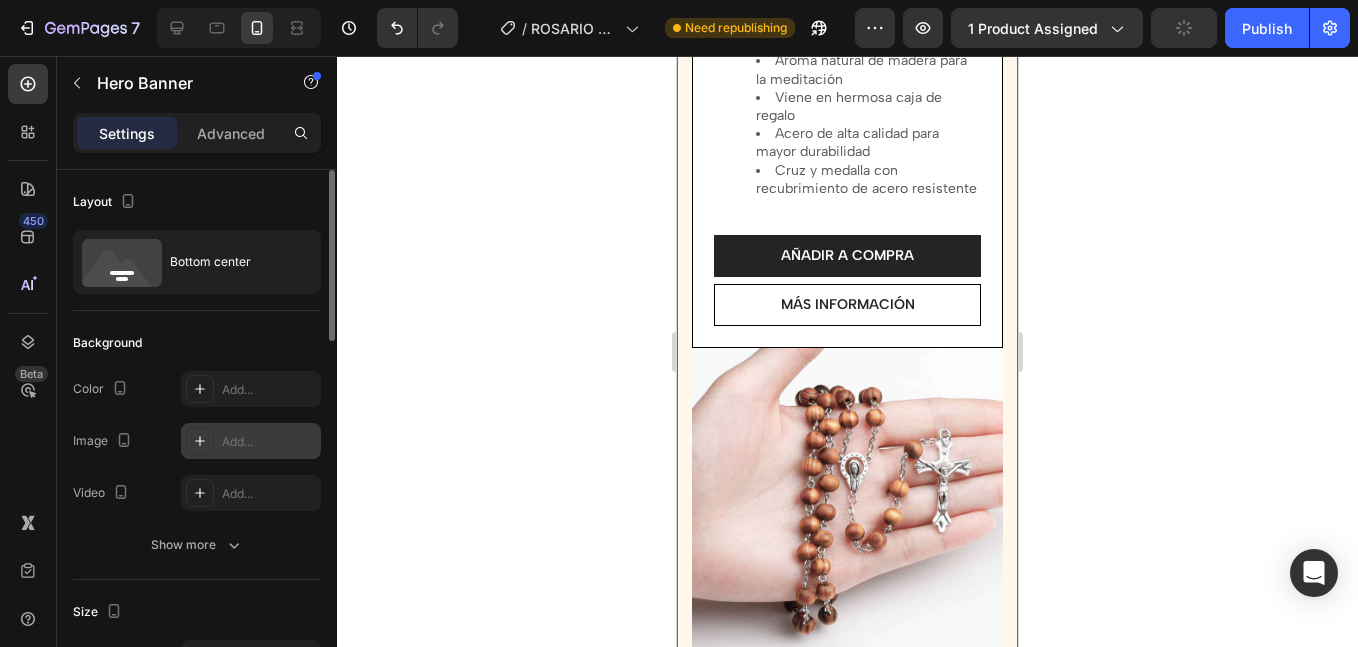 scroll, scrollTop: 500, scrollLeft: 0, axis: vertical 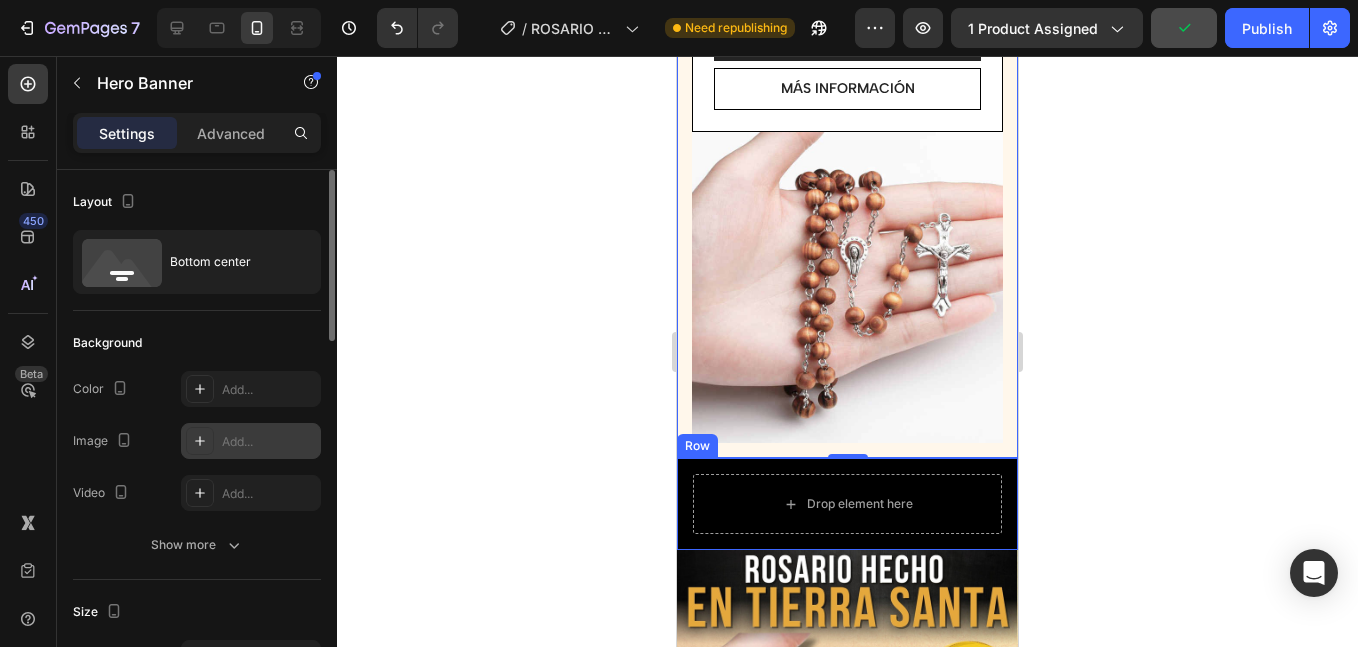 click on "Drop element here Row" at bounding box center [847, 504] 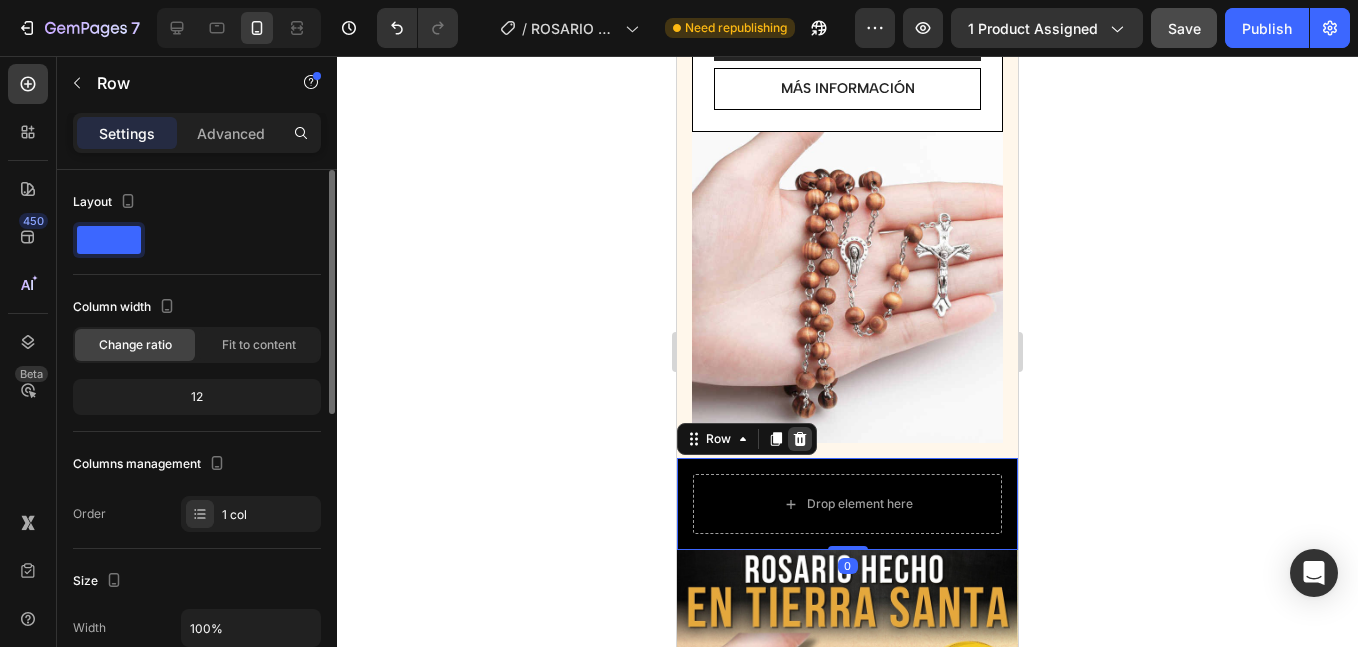 click 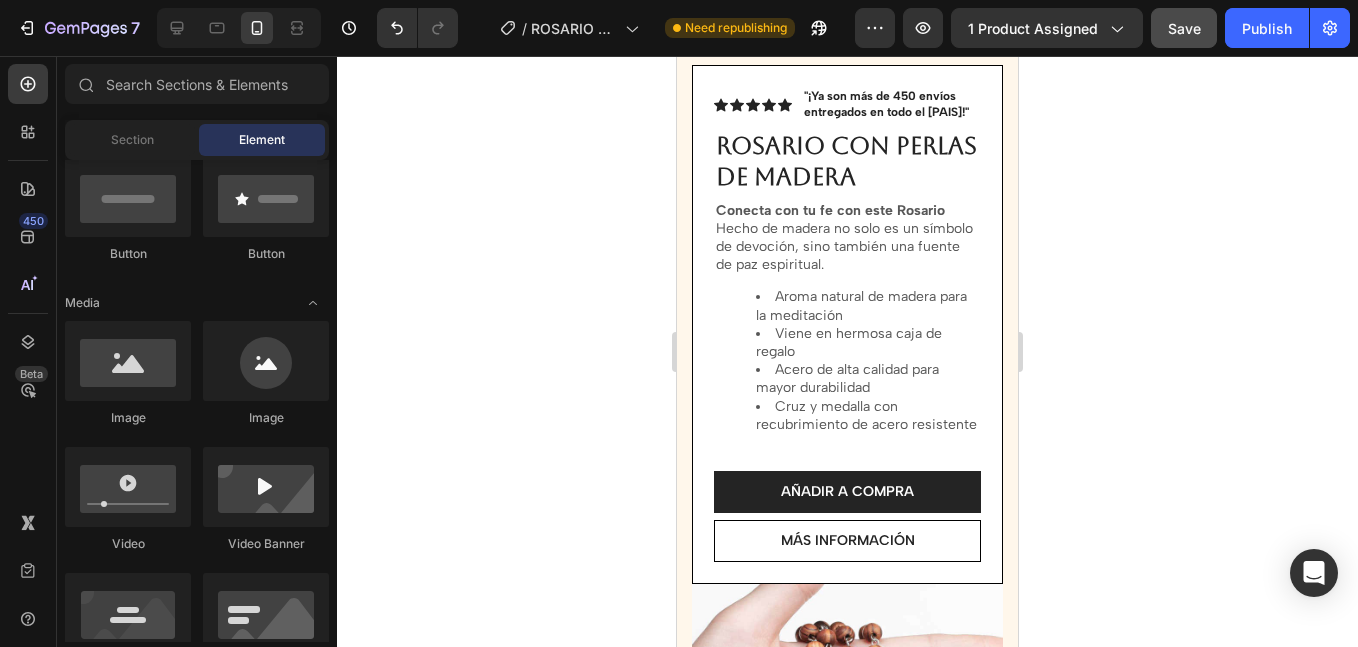 scroll, scrollTop: 0, scrollLeft: 0, axis: both 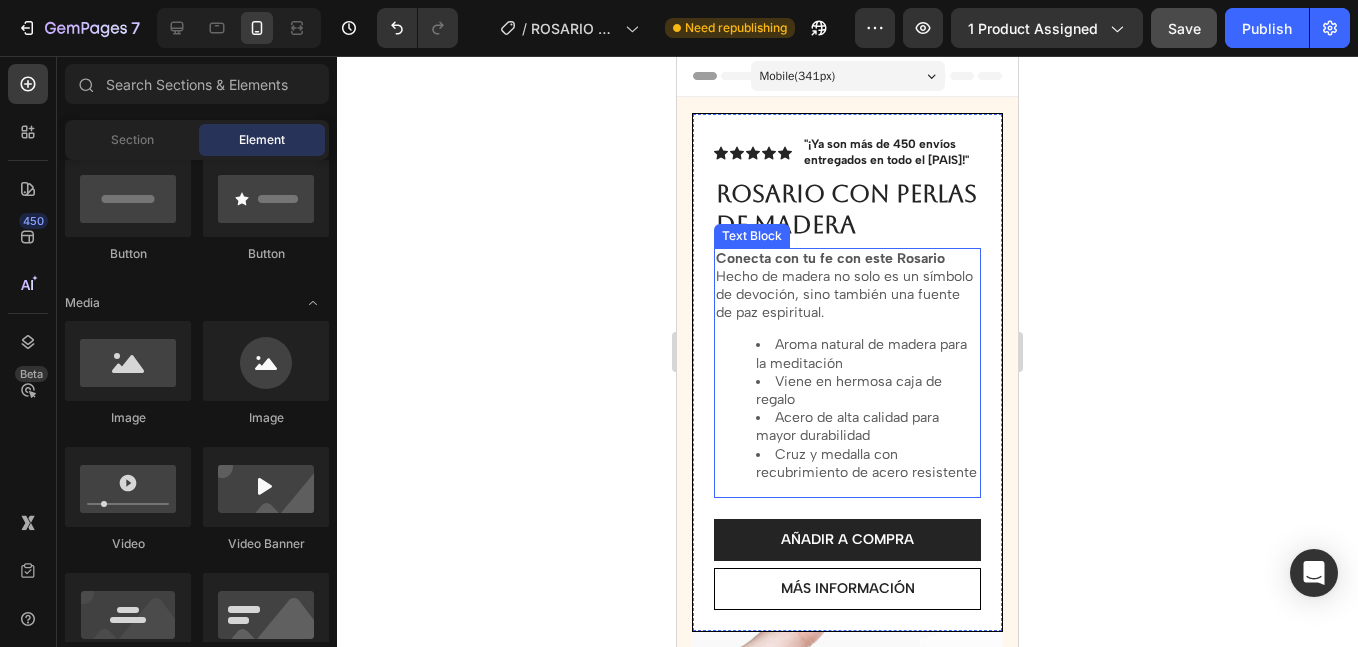 click on "Viene en hermosa caja de regalo" at bounding box center [867, 391] 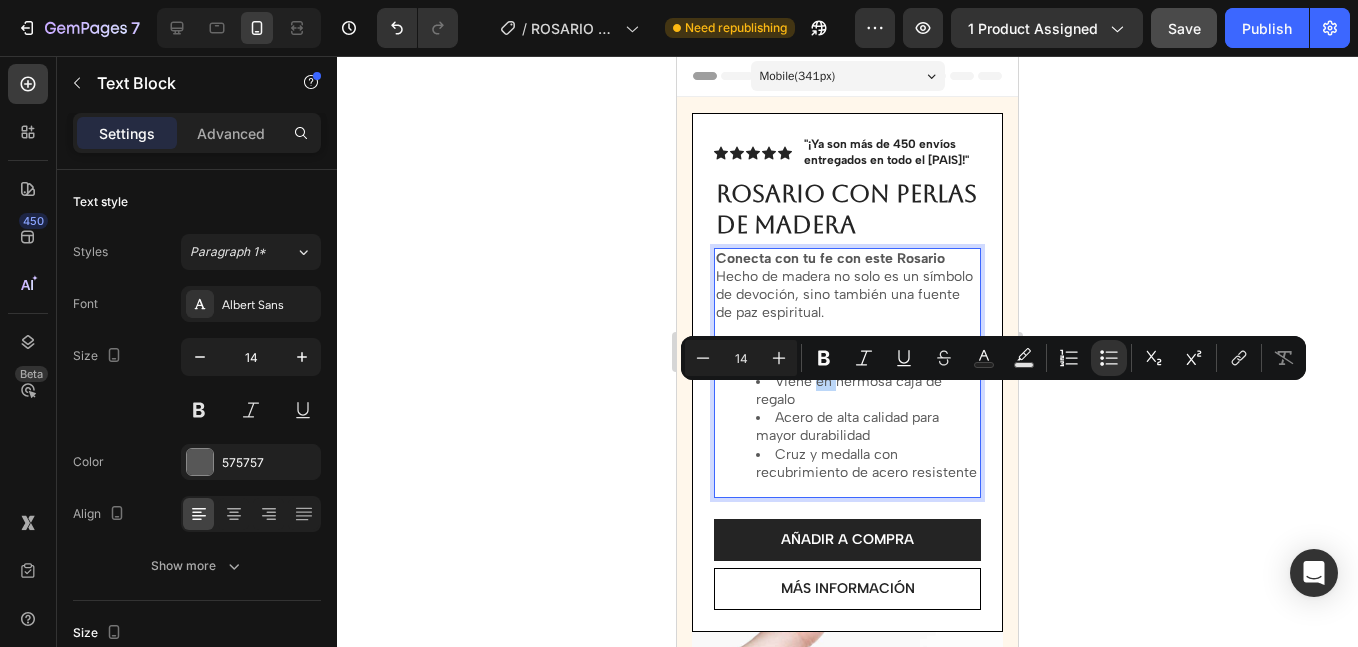 click on "Hecho de madera no solo es un símbolo de devoción, sino también una fuente de paz espiritual." at bounding box center [847, 295] 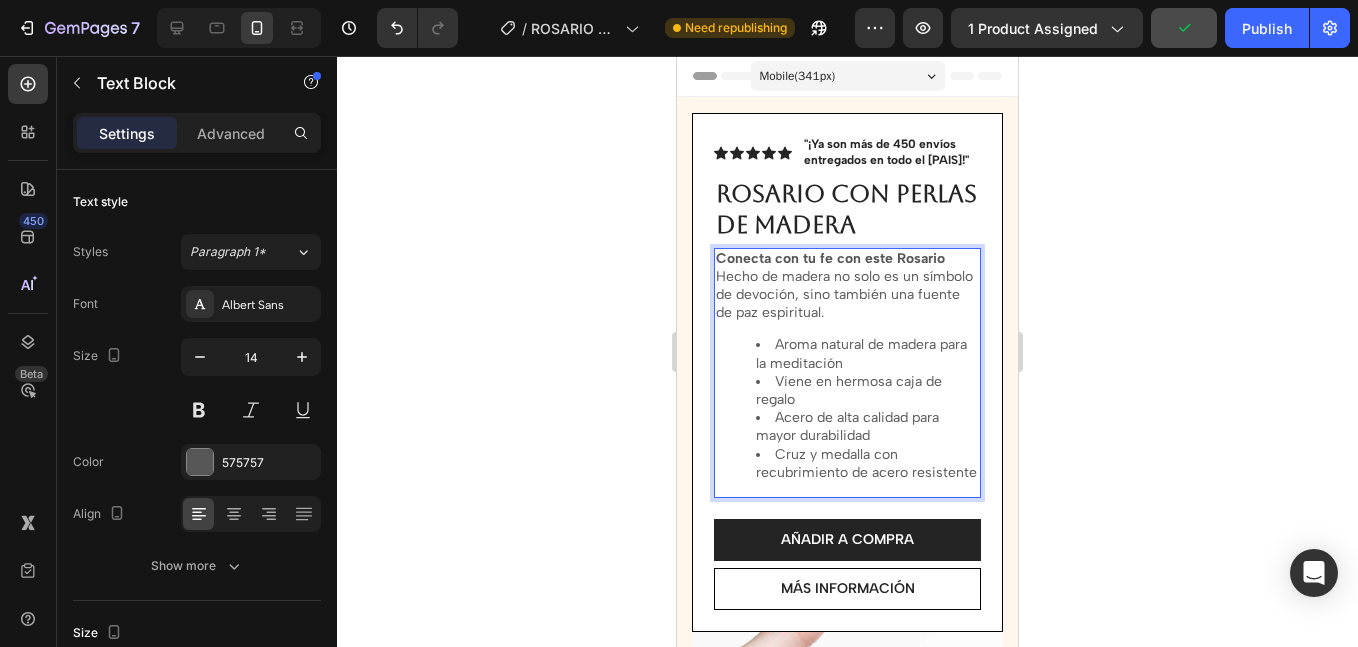 click on "Hecho de madera no solo es un símbolo de devoción, sino también una fuente de paz espiritual." at bounding box center [847, 295] 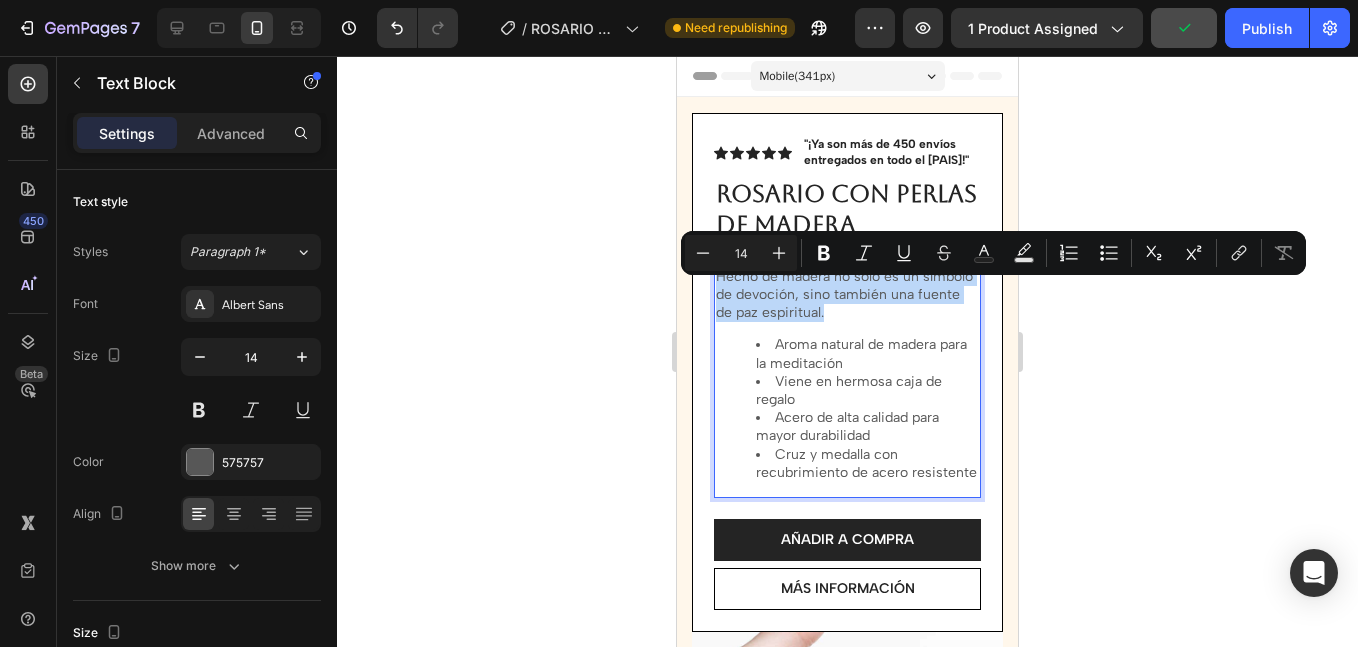 drag, startPoint x: 896, startPoint y: 333, endPoint x: 715, endPoint y: 293, distance: 185.3672 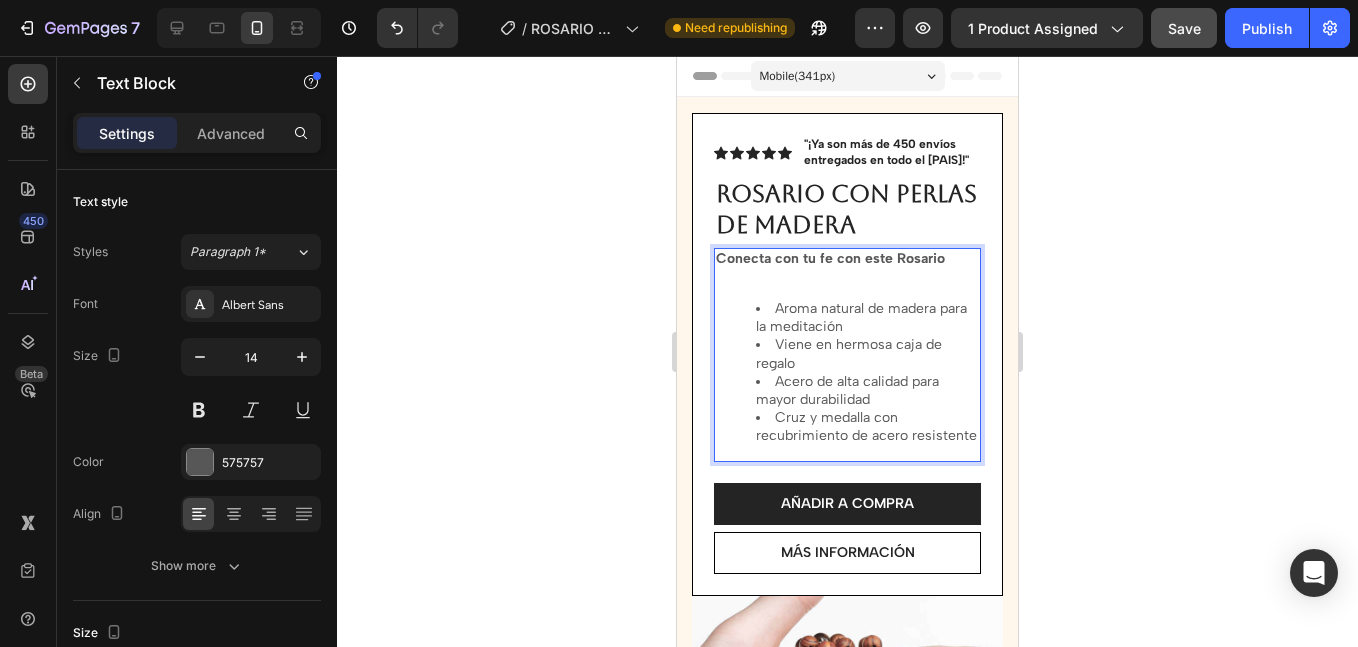 click on "Aroma natural de madera para la meditación" at bounding box center (867, 318) 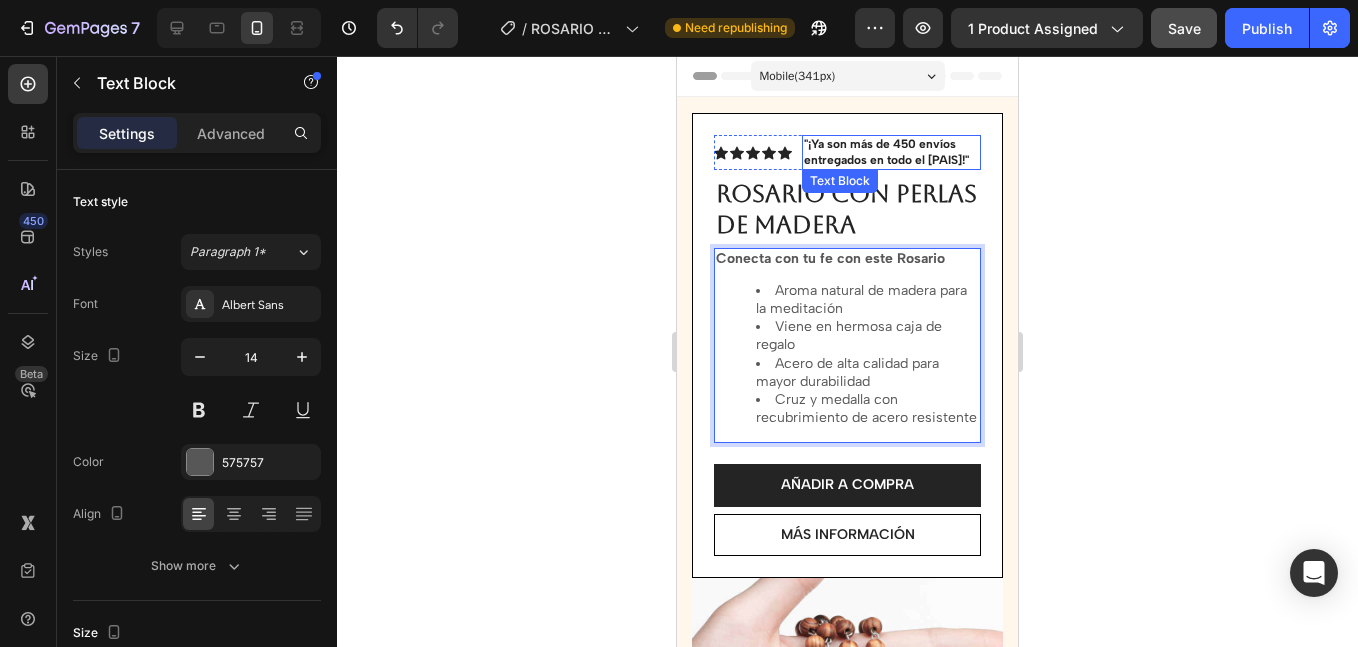 click on ""¡Ya son más de 450 envíos entregados en todo el [PAIS]!"" at bounding box center (891, 152) 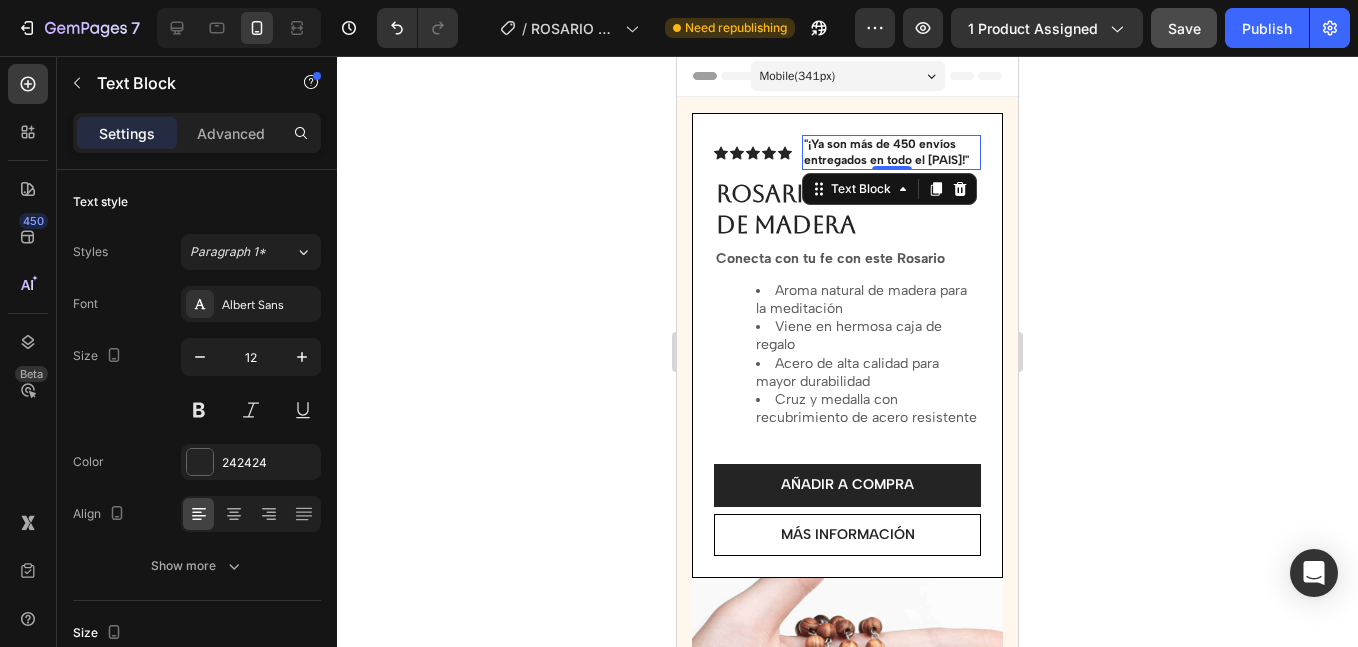 click on ""¡Ya son más de 450 envíos entregados en todo el [PAIS]!"" at bounding box center (886, 152) 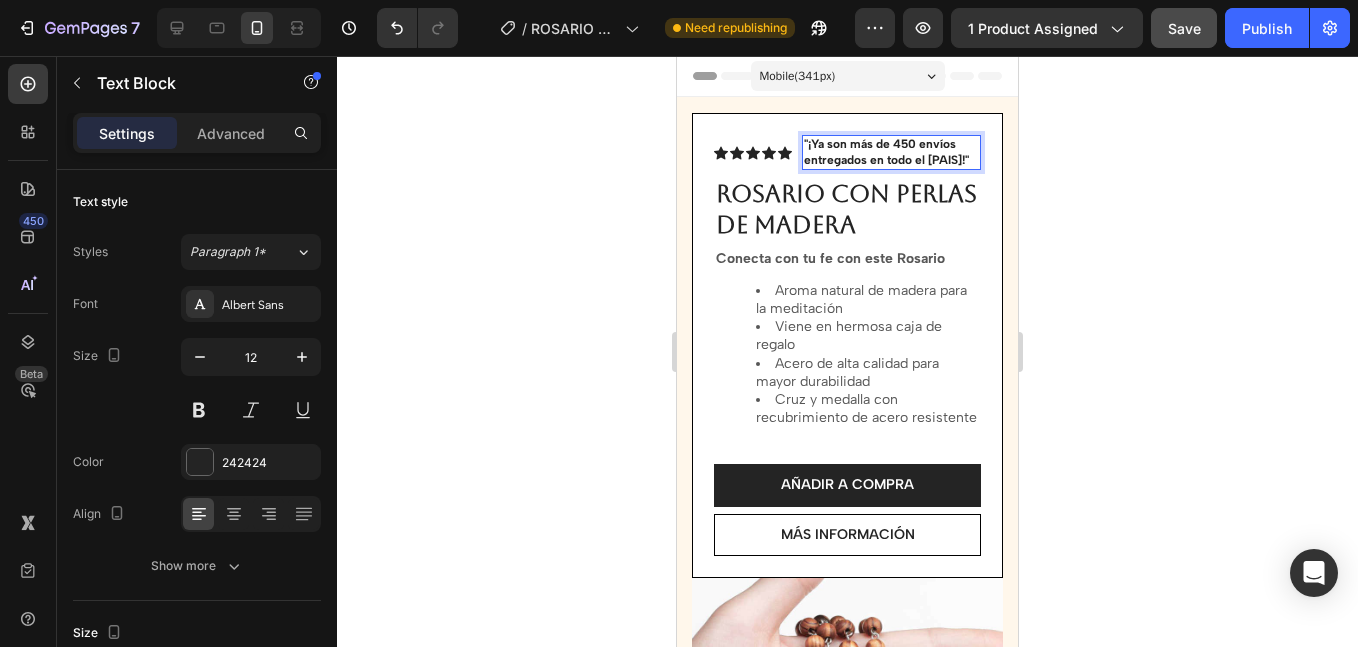 click on ""¡Ya son más de 450 envíos entregados en todo el [PAIS]!"" at bounding box center (886, 152) 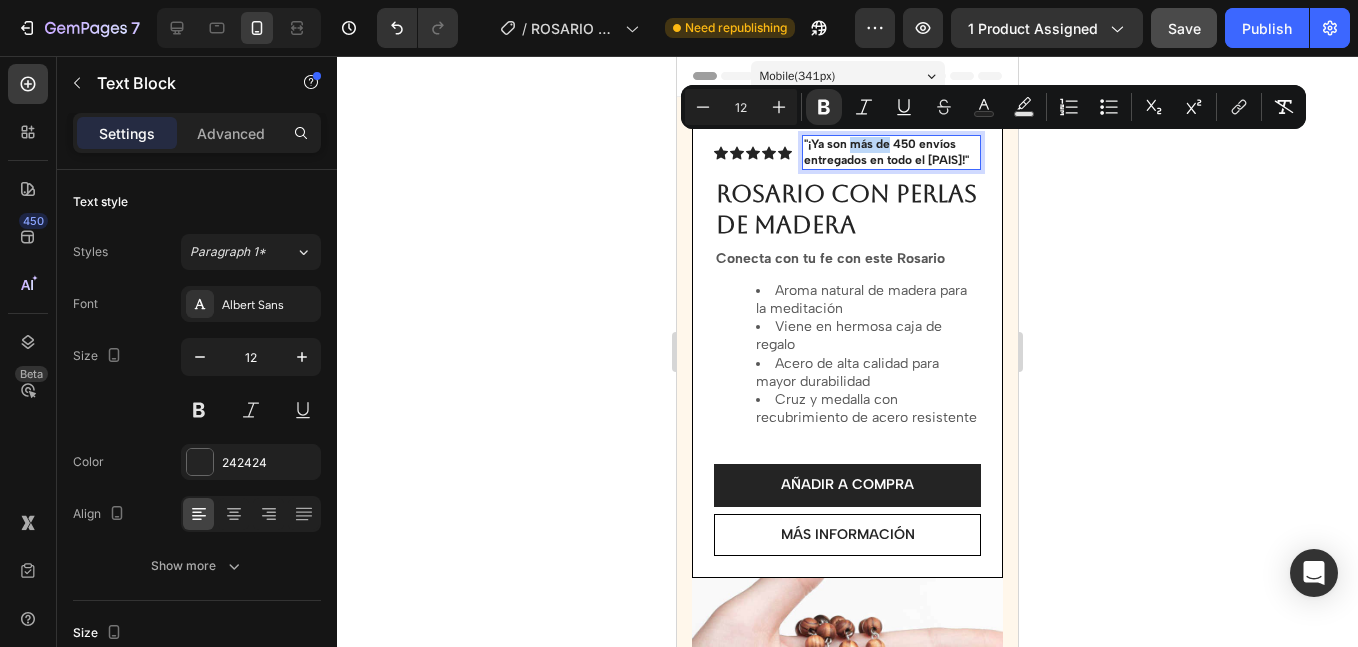 drag, startPoint x: 853, startPoint y: 144, endPoint x: 890, endPoint y: 146, distance: 37.054016 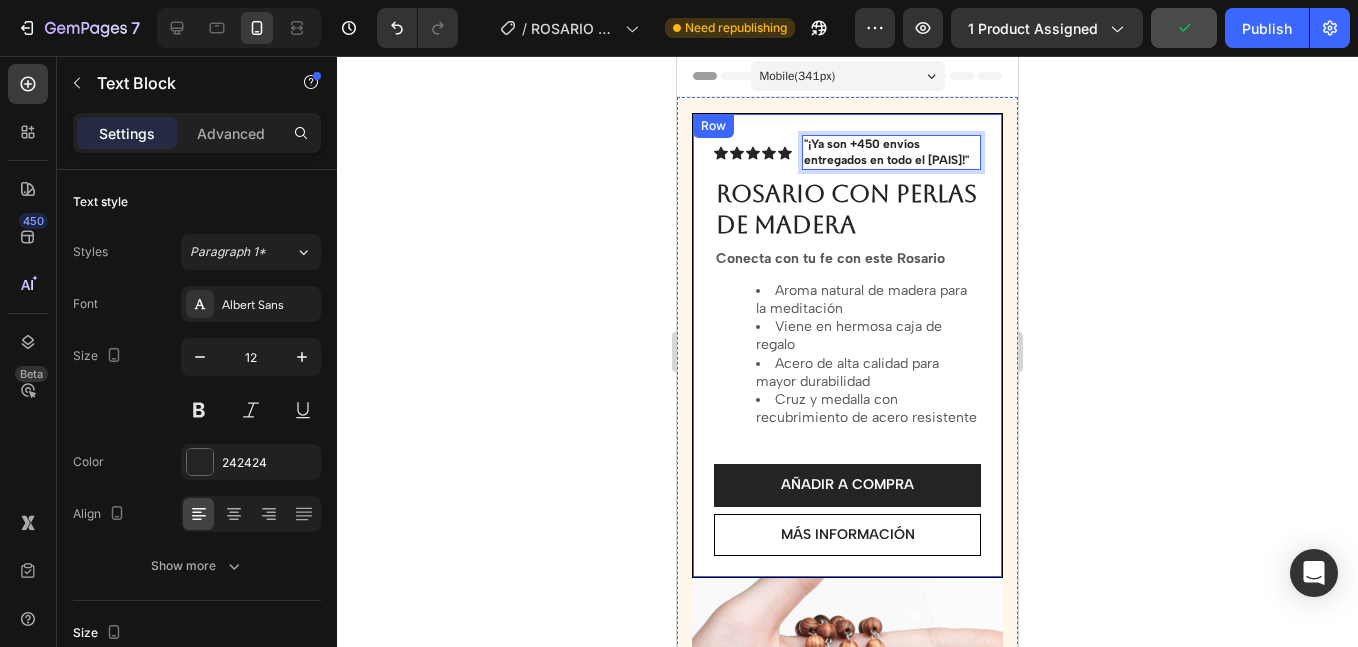 click on "Icon Icon Icon Icon Icon Icon List "¡Ya son +450 envíos entregados en todo el [PAIS]!" Text Block   0 Row ROSARIO CON PERLAS DE MADERA Heading Conecta con tu fe con este Rosario  Aroma natural de madera para la meditación Viene en hermosa caja de regalo Acero de alta calidad para mayor durabilidad Cruz y medalla con recubrimiento de acero resistente Text Block AÑADIR A COMPRA Button MÁS INFORMACIÓN Button Row" at bounding box center [847, 345] 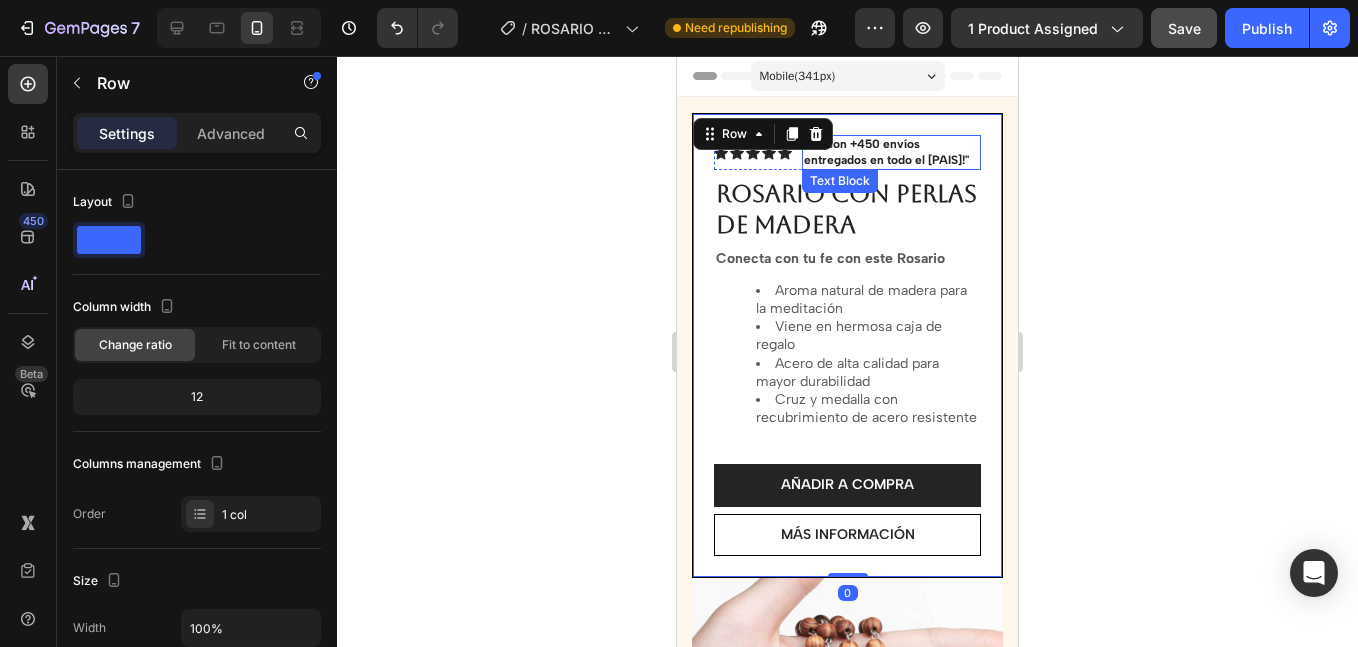 click on ""¡Ya son +450 envíos entregados en todo el [PAIS]!"" at bounding box center (891, 152) 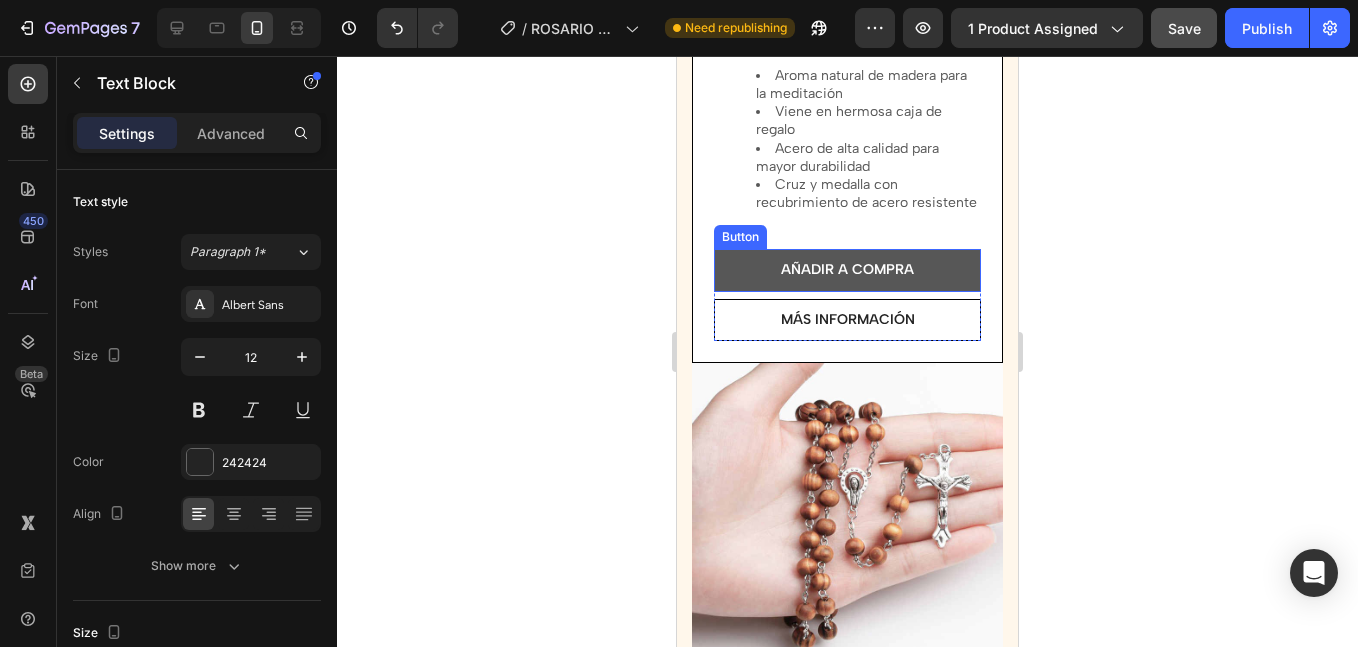 scroll, scrollTop: 167, scrollLeft: 0, axis: vertical 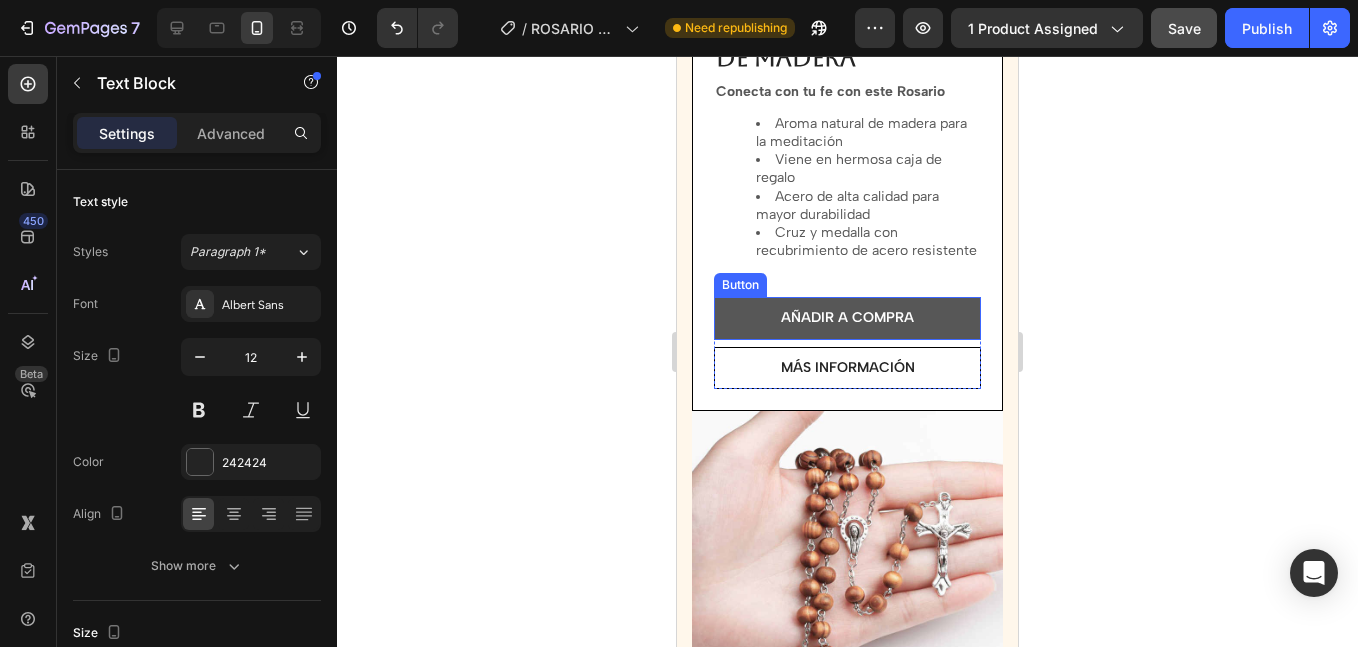 click on "AÑADIR A COMPRA" at bounding box center [847, 318] 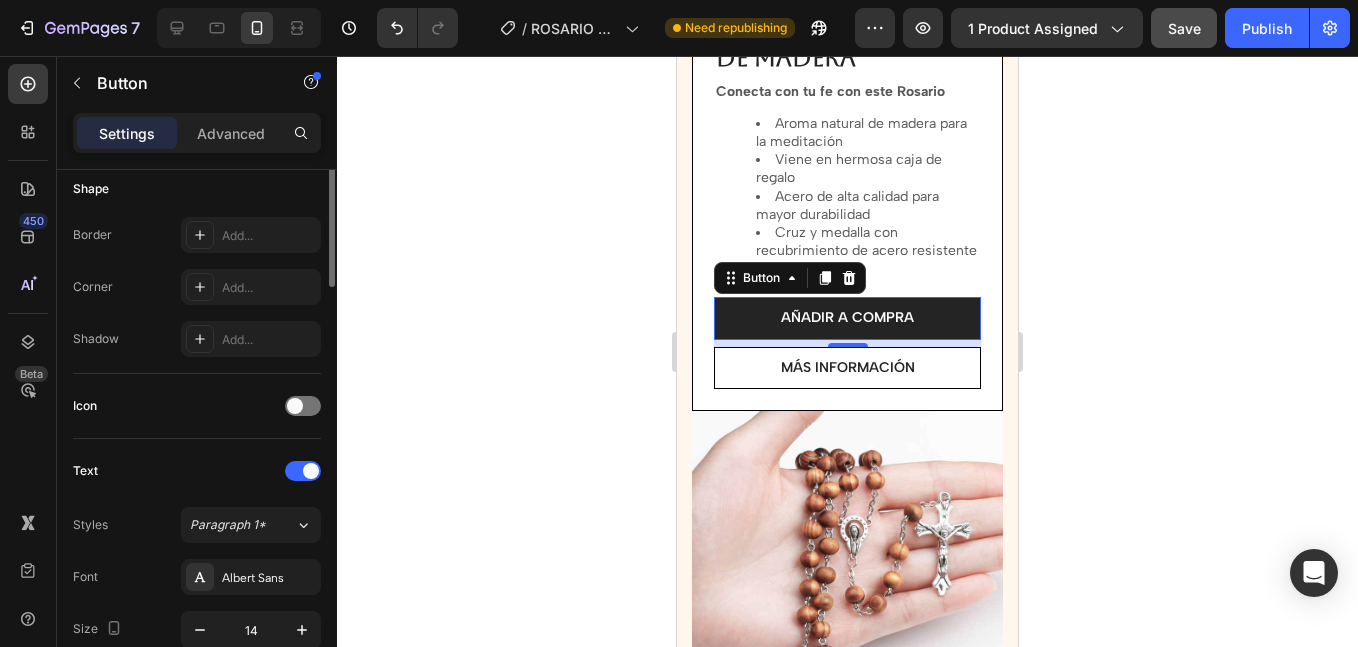 scroll, scrollTop: 0, scrollLeft: 0, axis: both 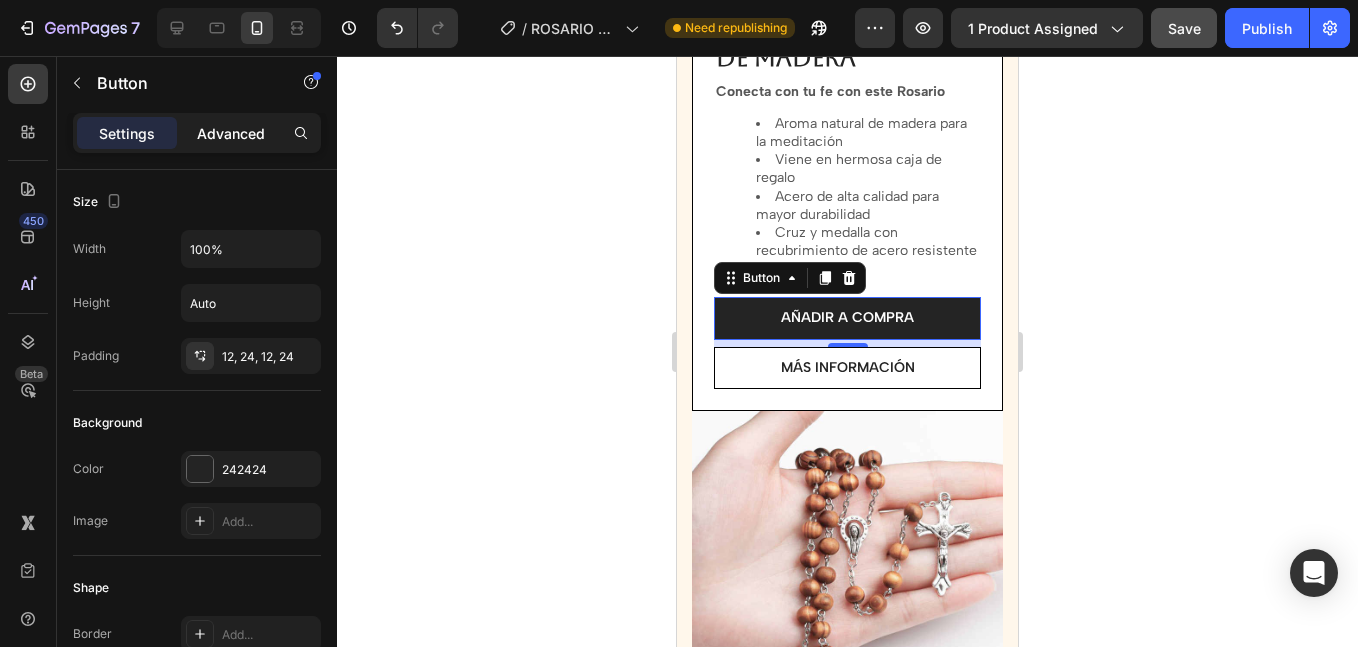 click on "Advanced" at bounding box center (231, 133) 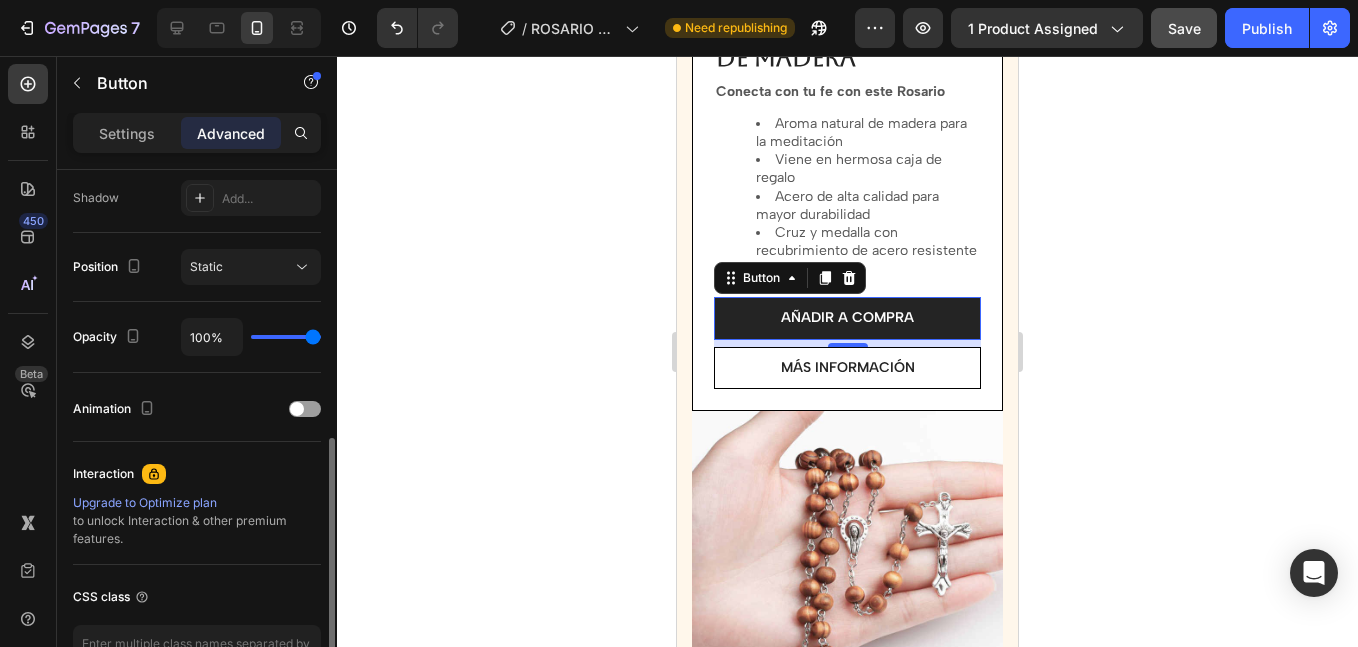 scroll, scrollTop: 800, scrollLeft: 0, axis: vertical 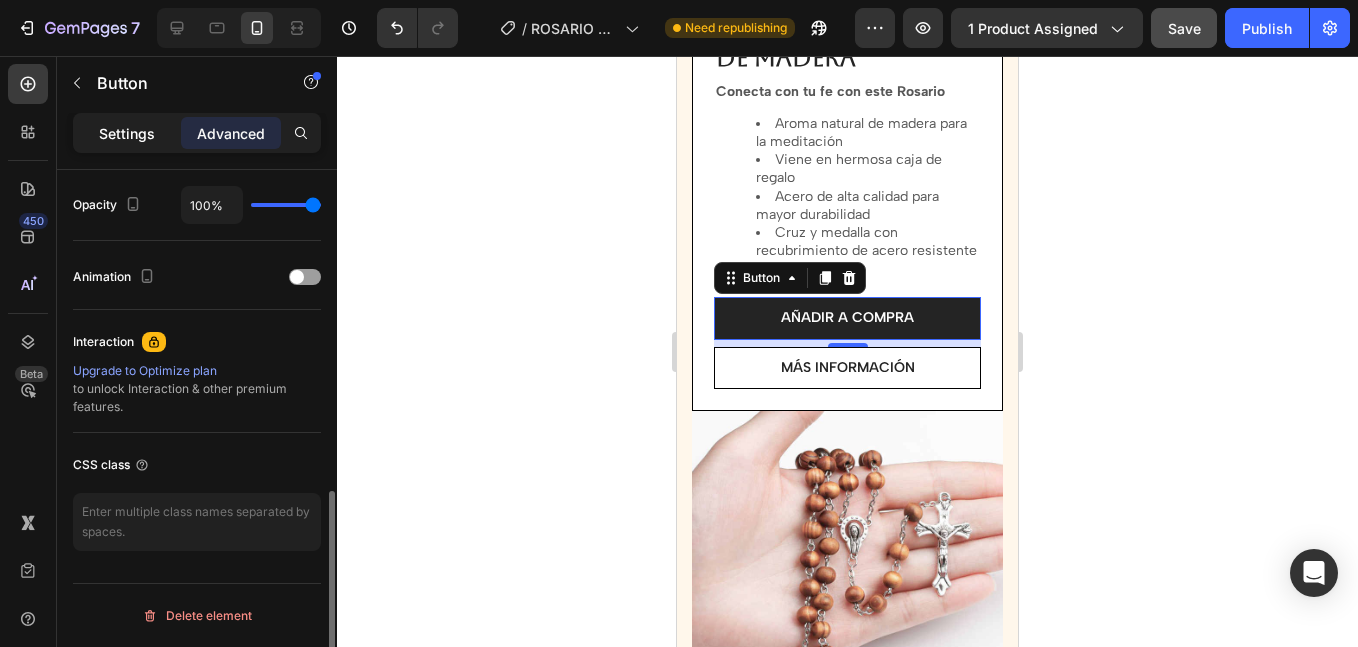 click on "Settings" at bounding box center [127, 133] 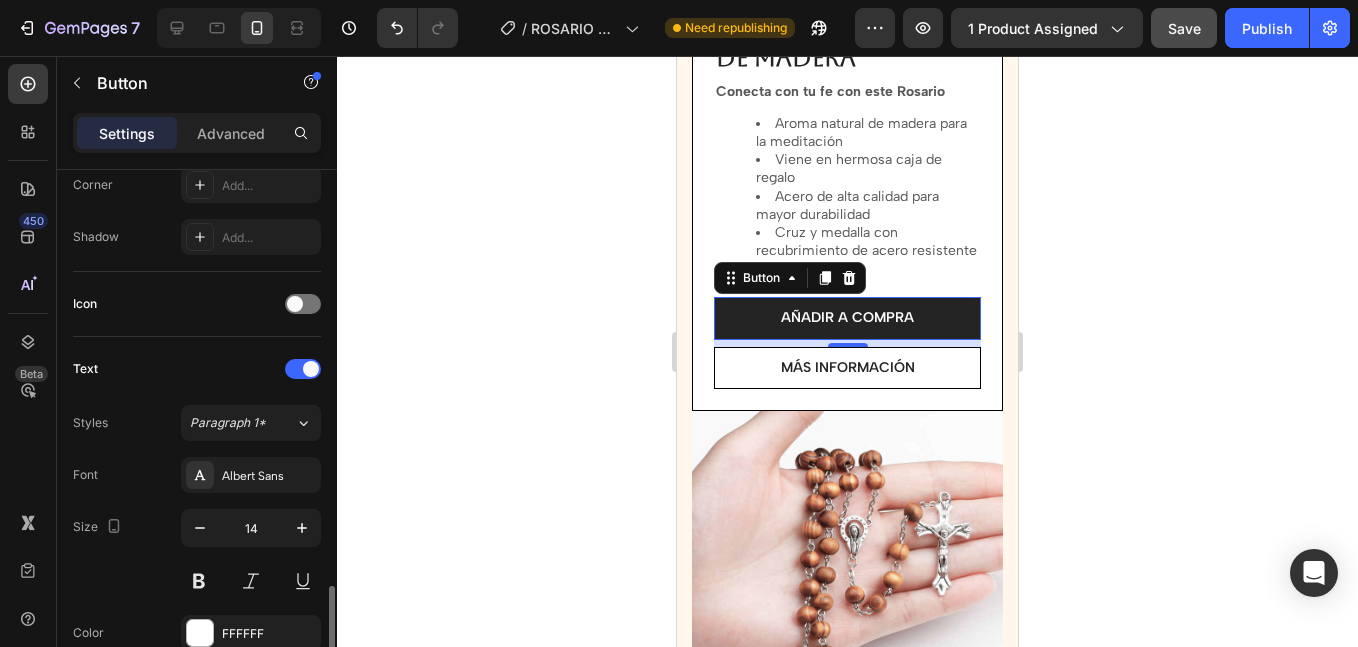 scroll, scrollTop: 835, scrollLeft: 0, axis: vertical 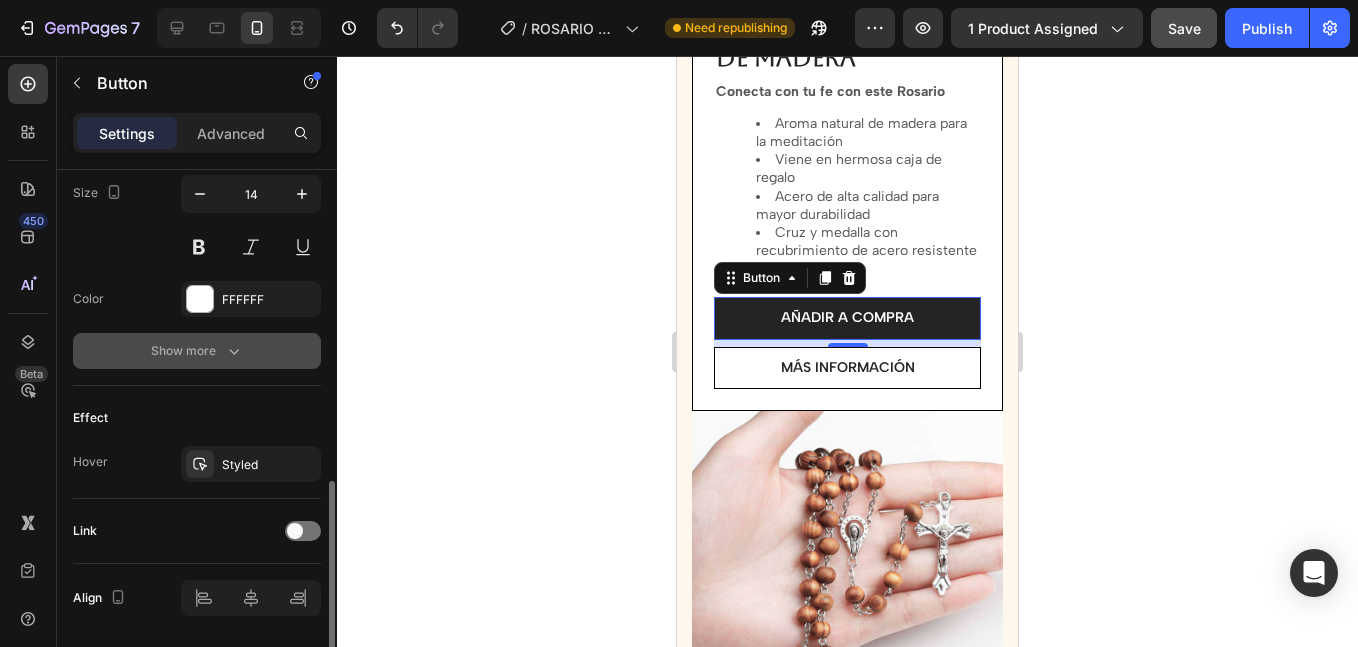 click on "Show more" at bounding box center (197, 351) 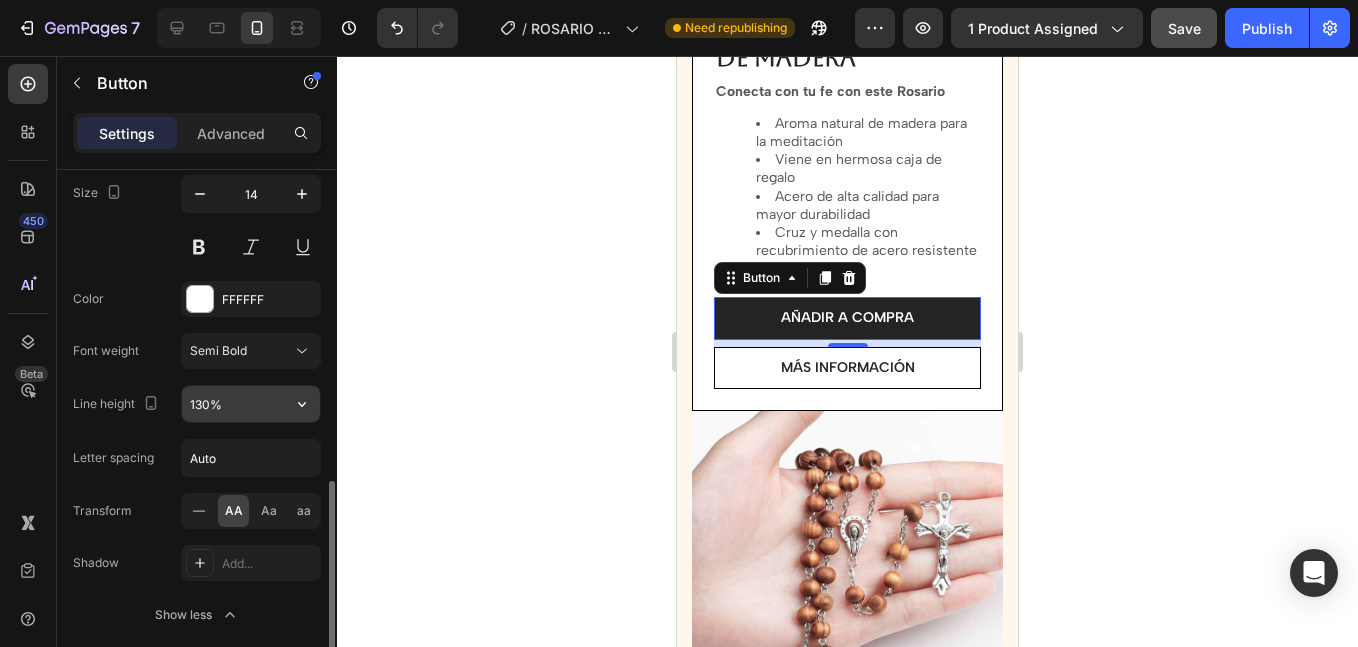 scroll, scrollTop: 1164, scrollLeft: 0, axis: vertical 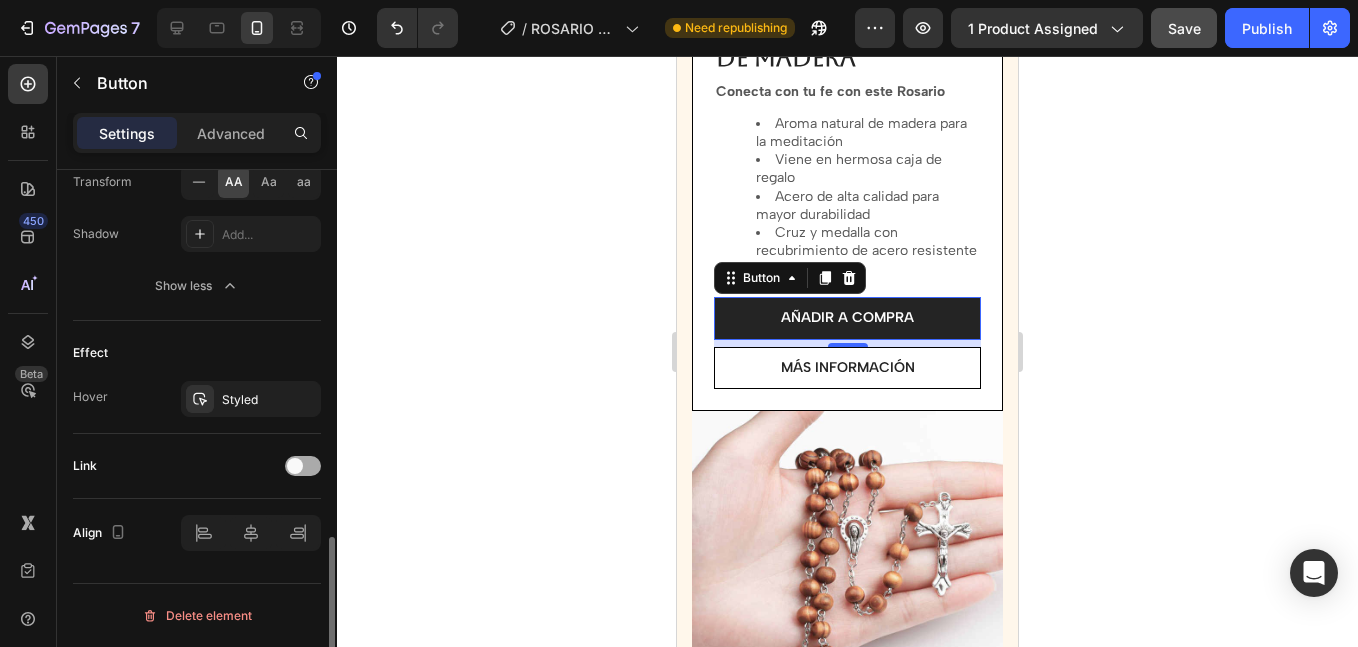 click at bounding box center (295, 466) 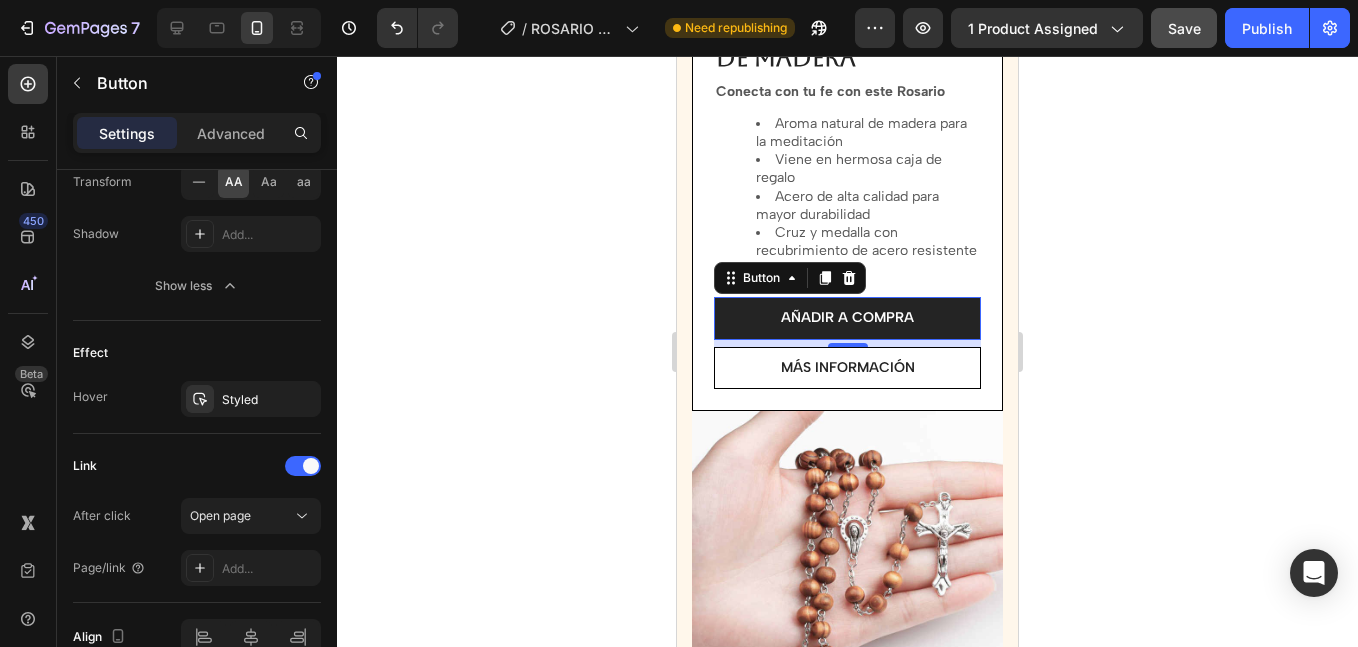 scroll, scrollTop: 1268, scrollLeft: 0, axis: vertical 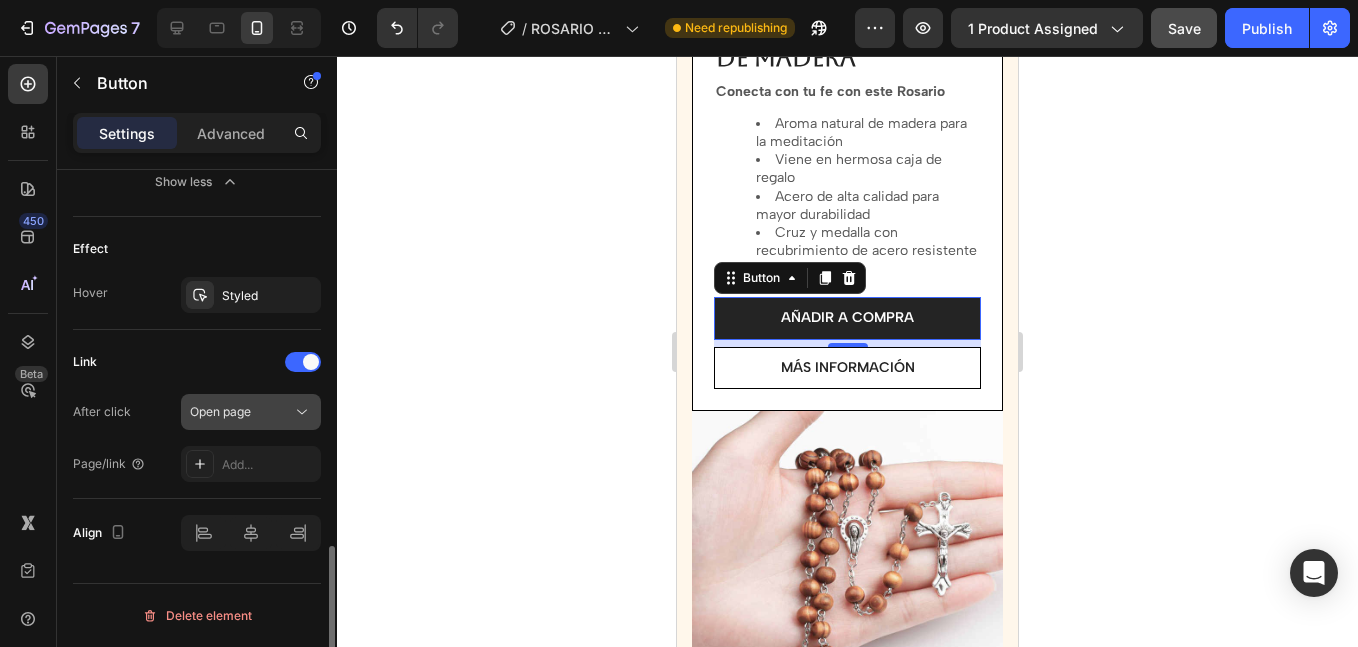click on "Open page" 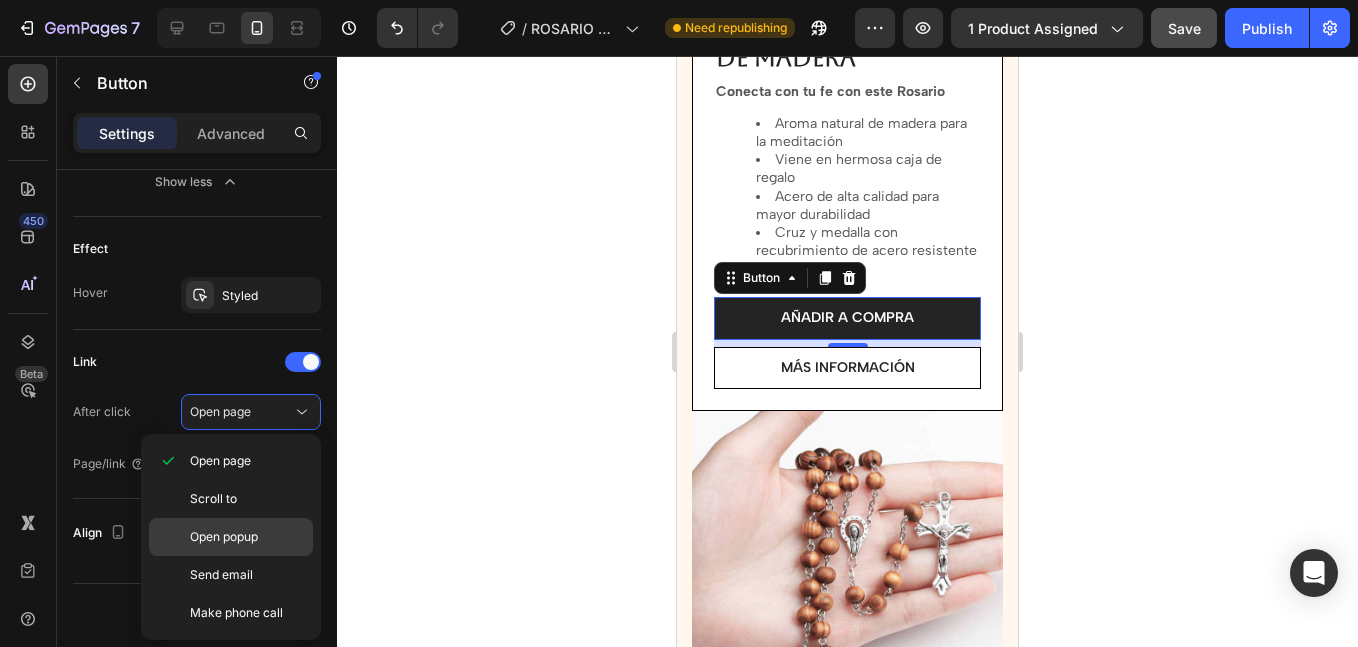 click on "Open popup" 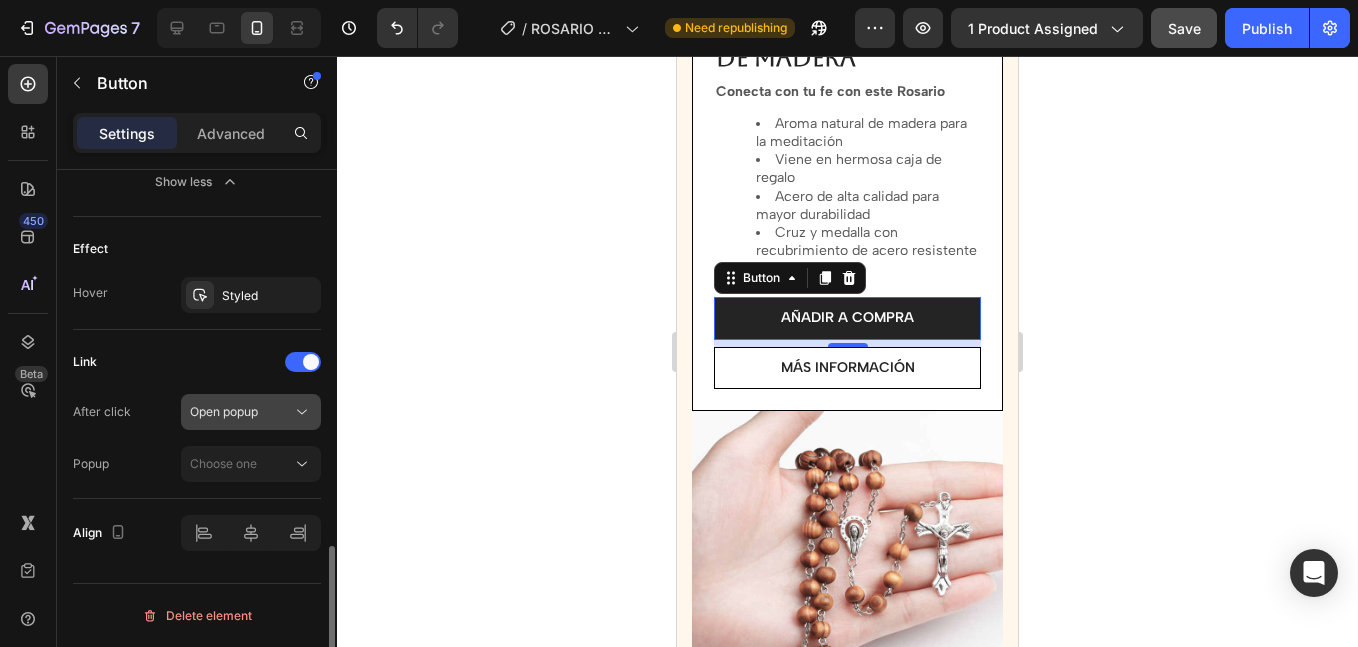 click on "Open popup" at bounding box center [224, 411] 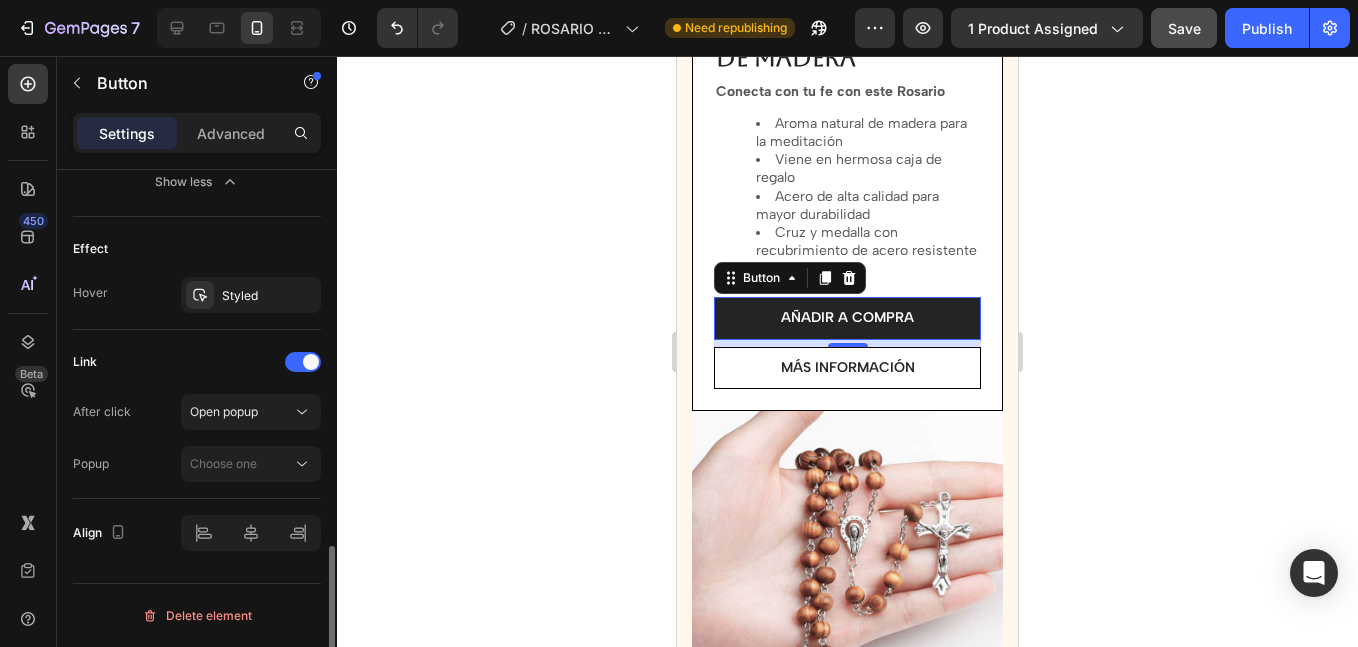 click on "Link" at bounding box center (197, 362) 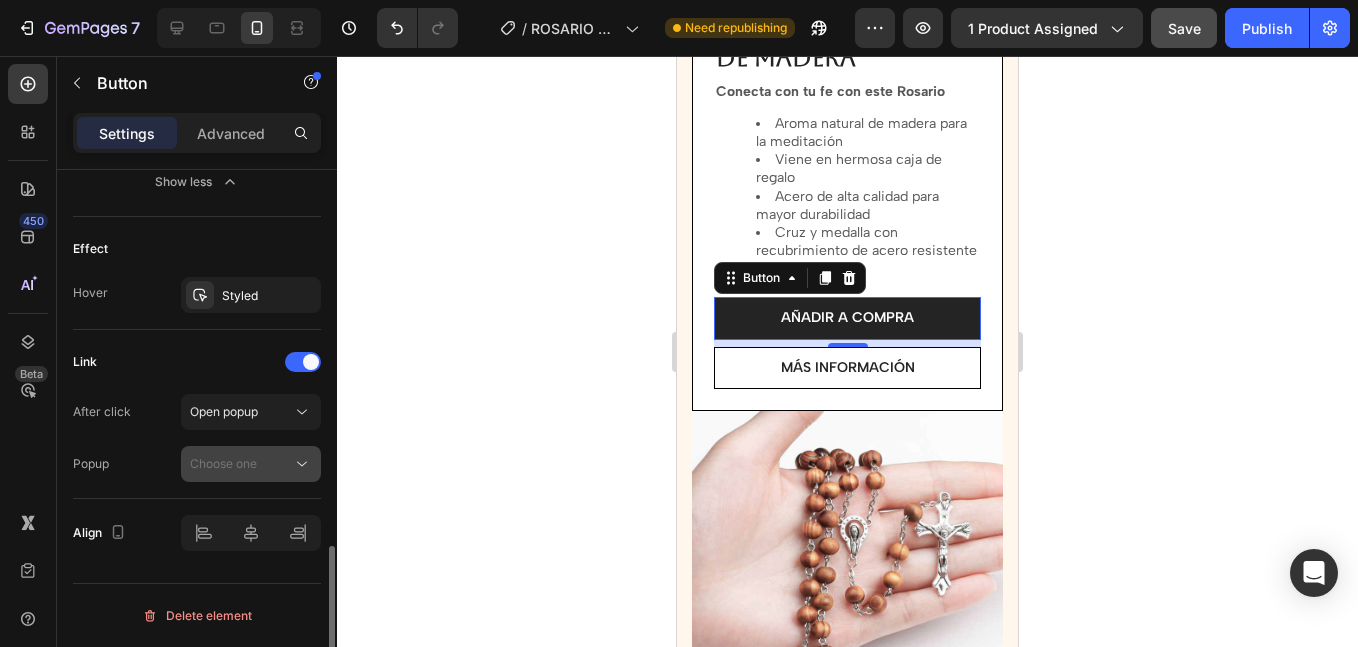 click on "Choose one" at bounding box center [223, 463] 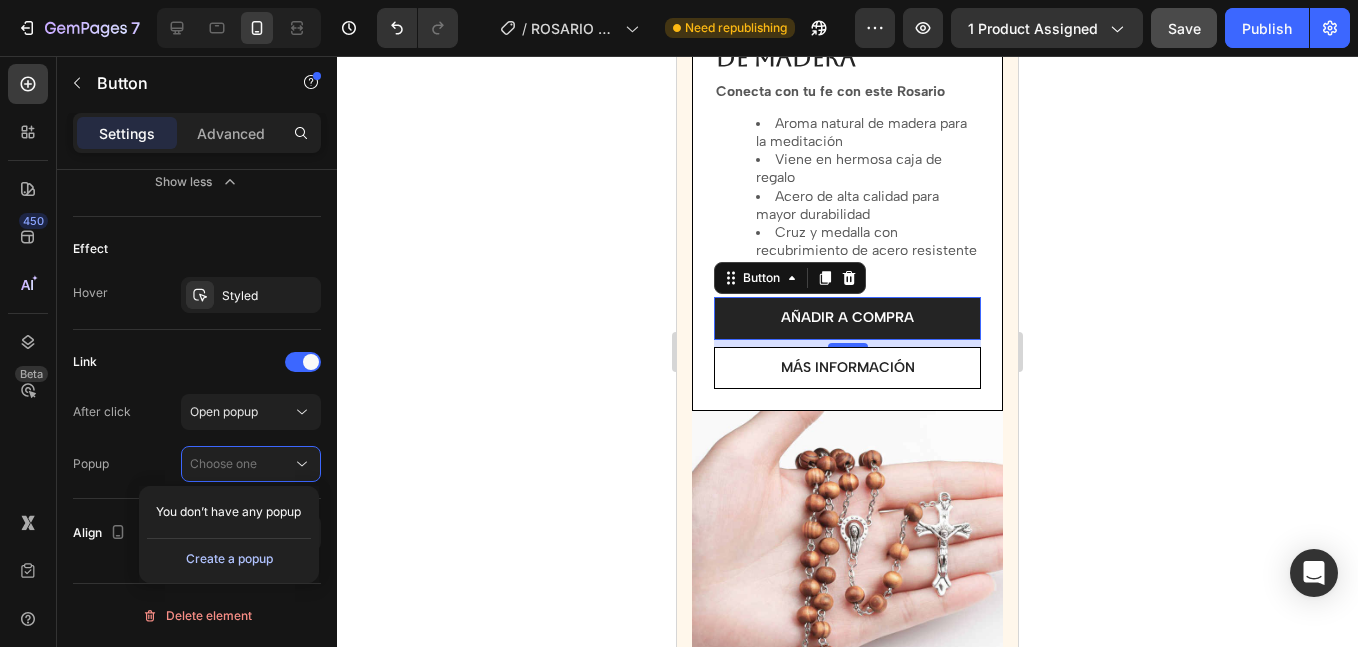 click on "Create a popup" at bounding box center (229, 559) 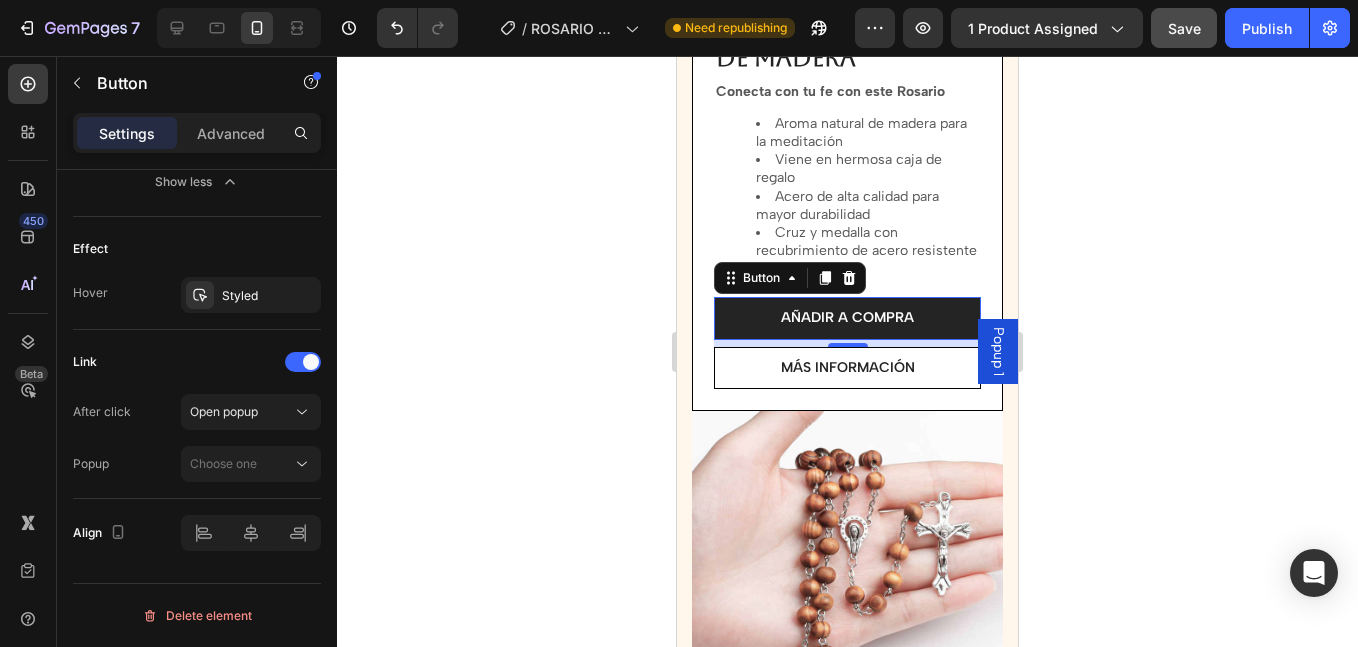 click on "Popup 1" at bounding box center [998, 351] 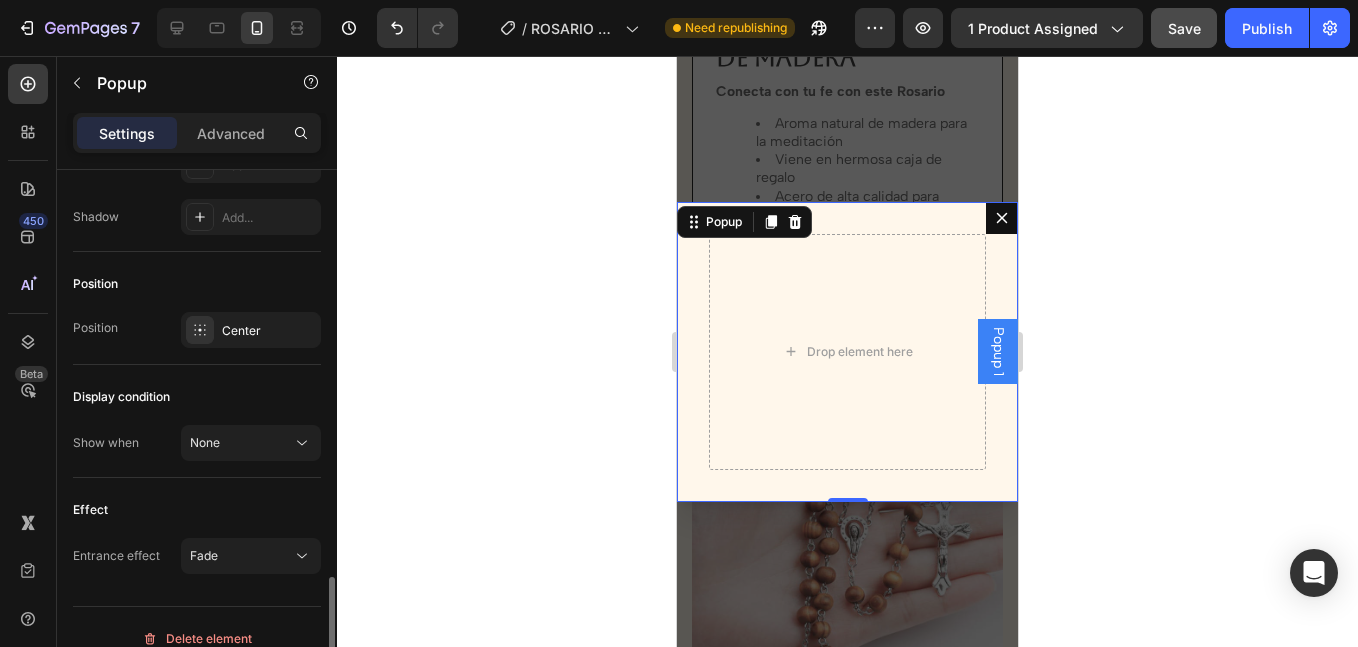 scroll, scrollTop: 1359, scrollLeft: 0, axis: vertical 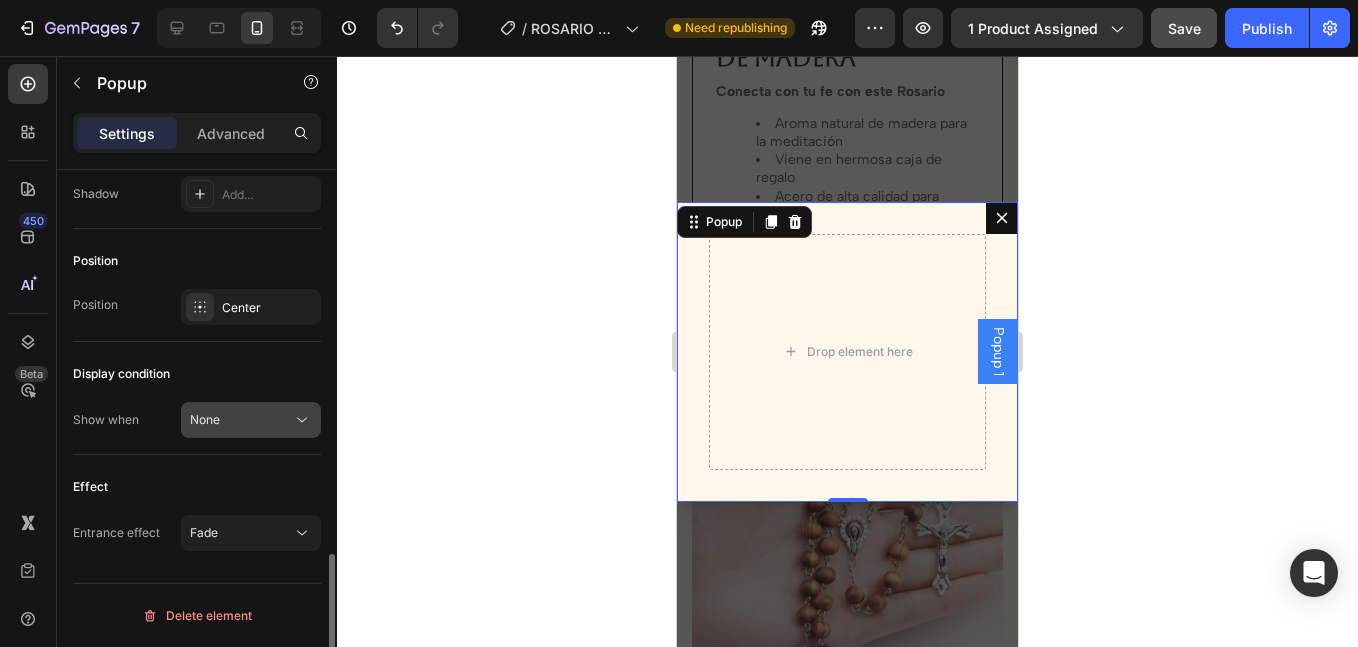 click on "None" at bounding box center (241, 420) 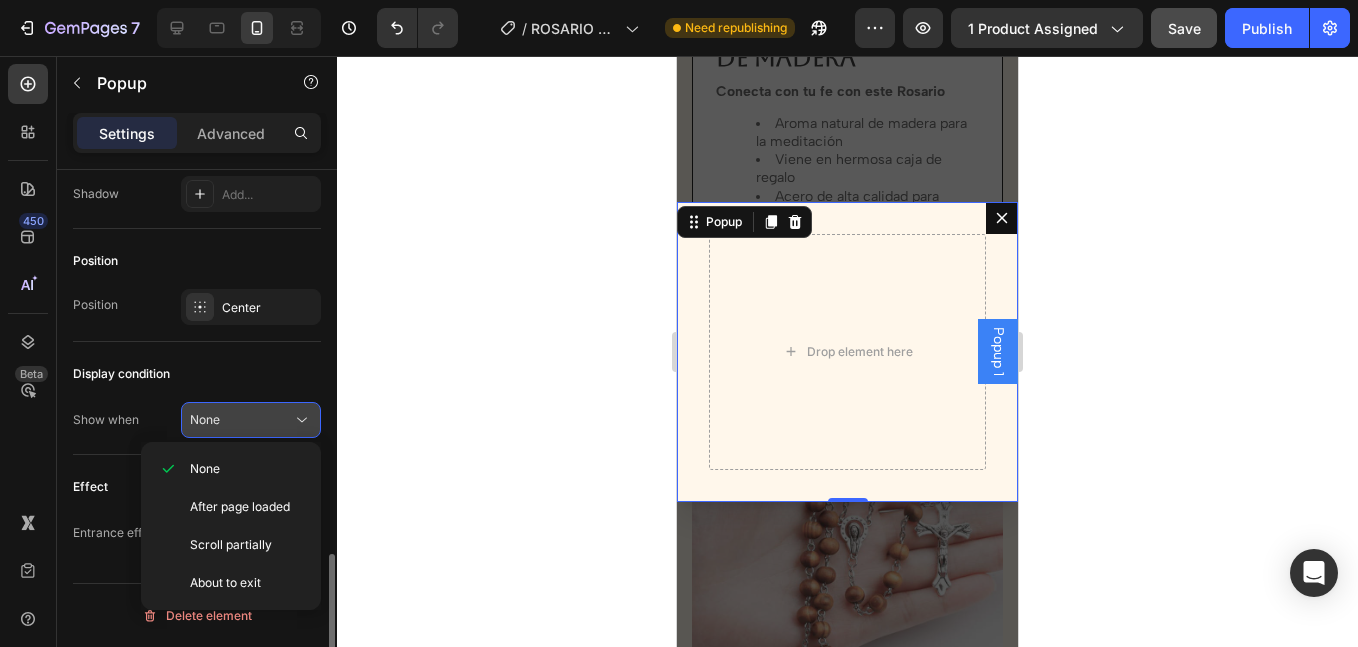 click on "None" 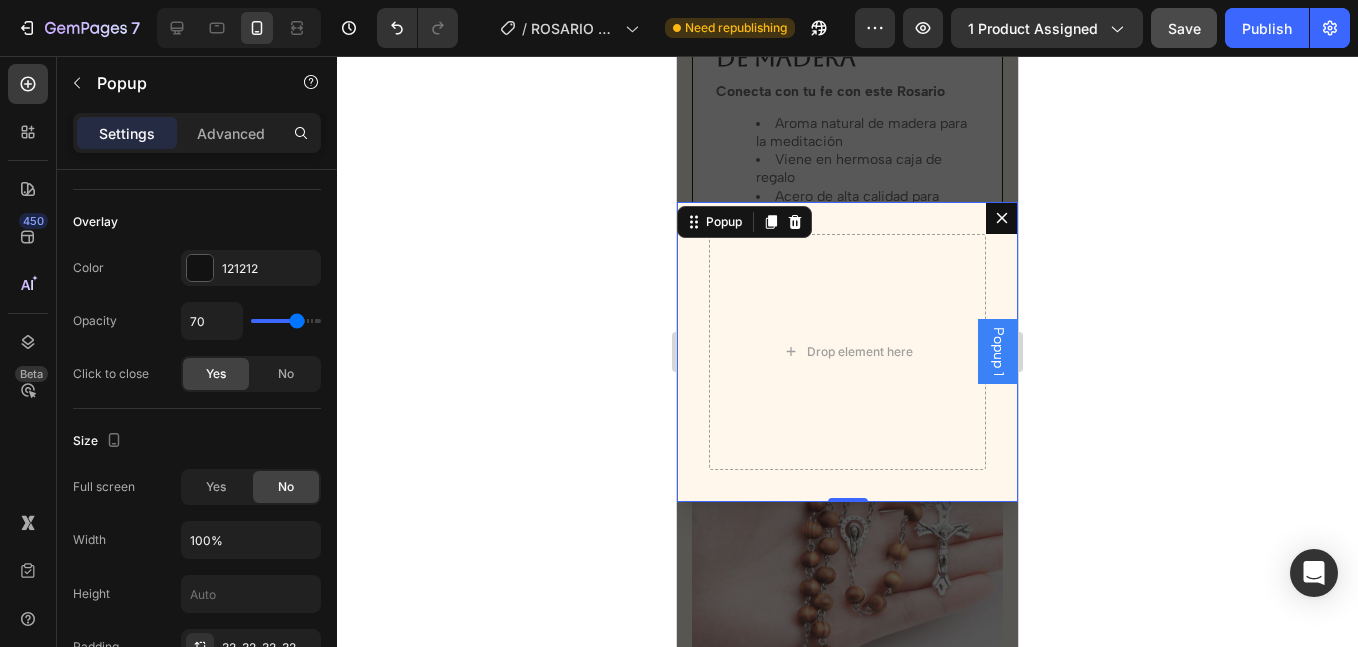 scroll, scrollTop: 0, scrollLeft: 0, axis: both 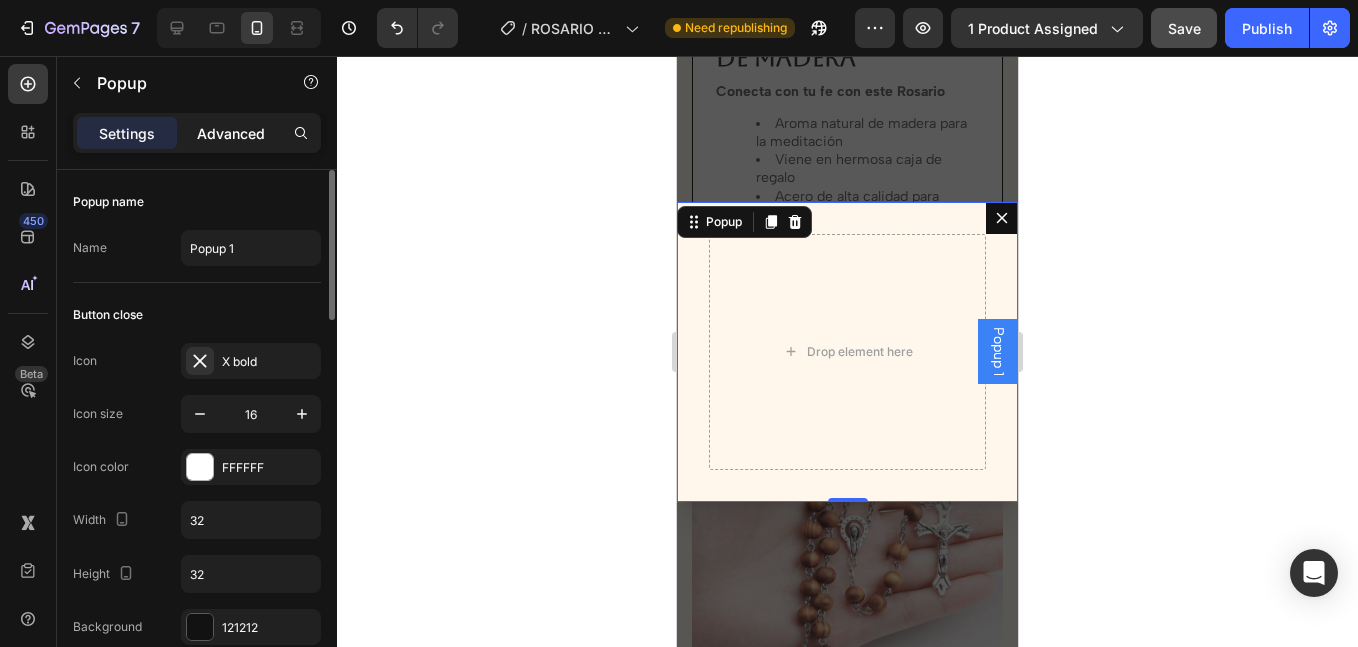 click on "Advanced" 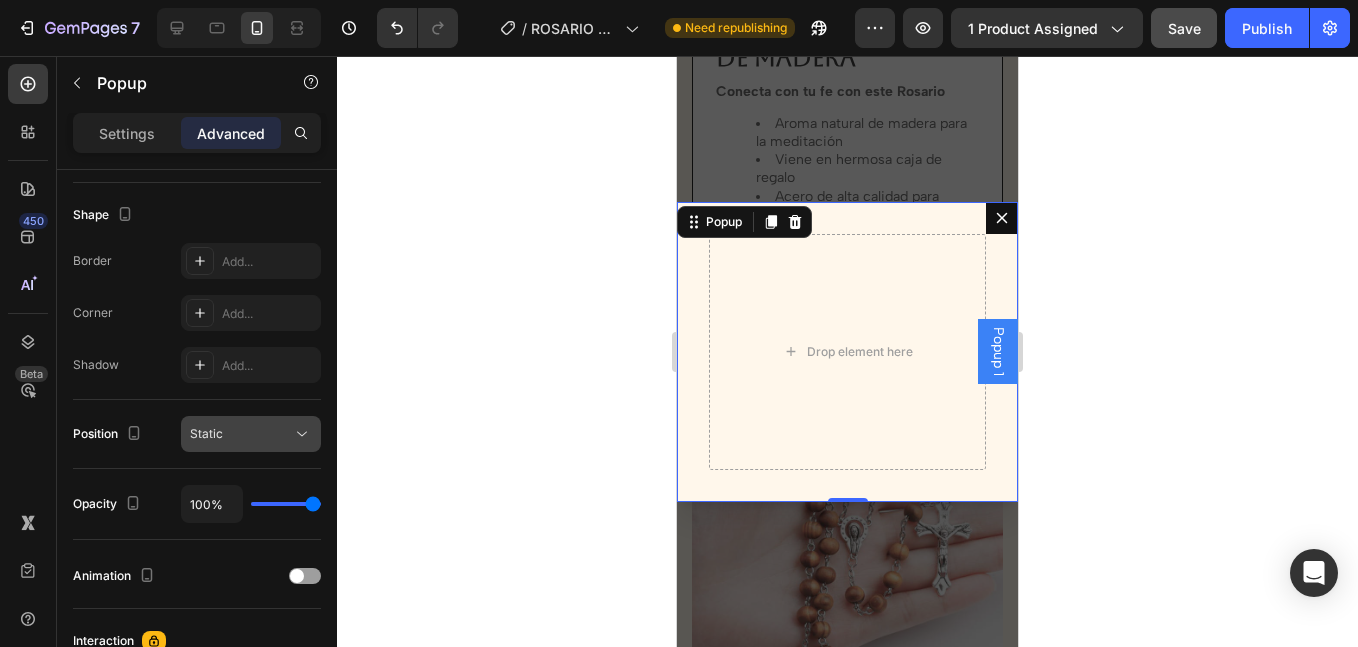 scroll, scrollTop: 800, scrollLeft: 0, axis: vertical 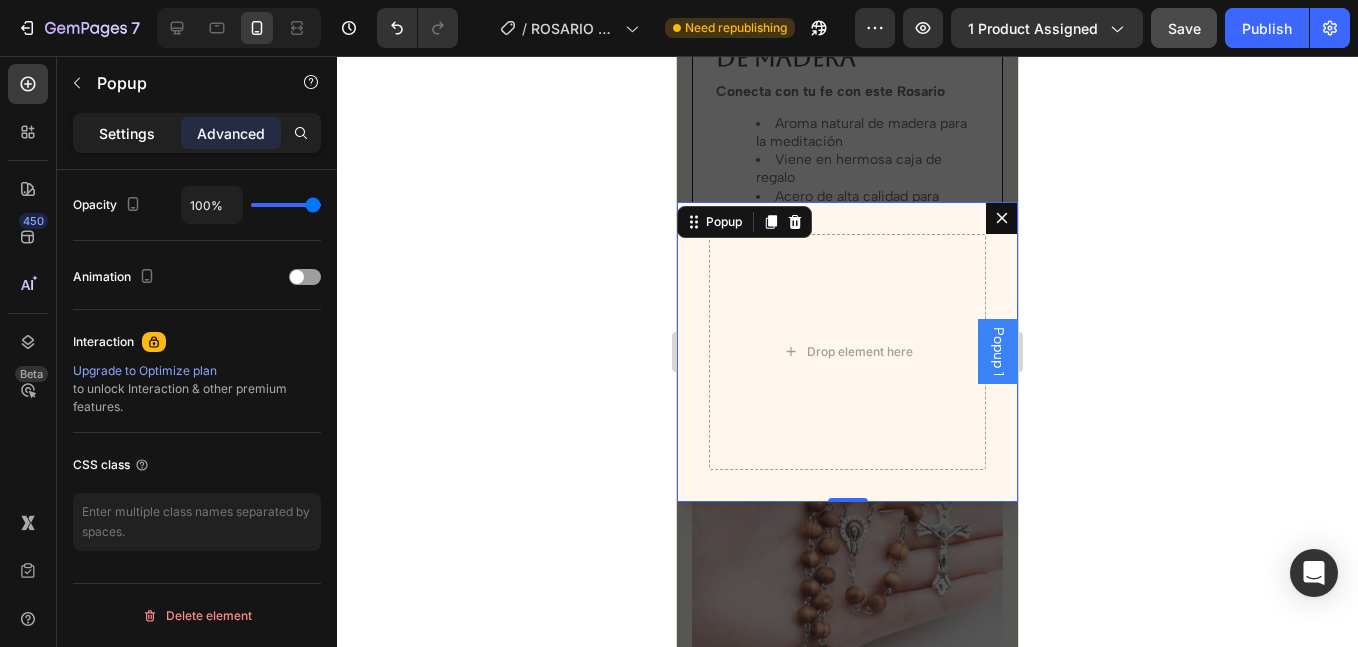 click on "Settings" at bounding box center (127, 133) 